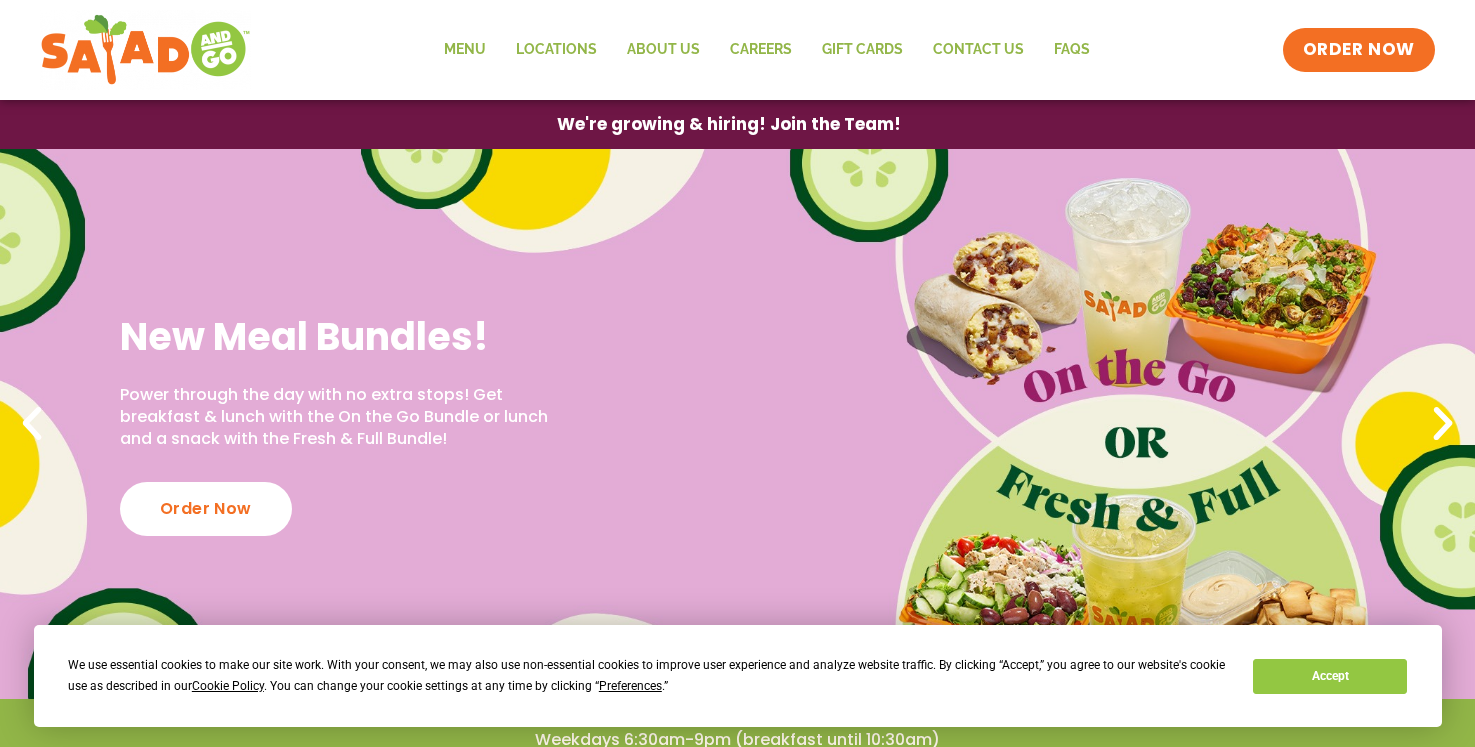 scroll, scrollTop: 0, scrollLeft: 0, axis: both 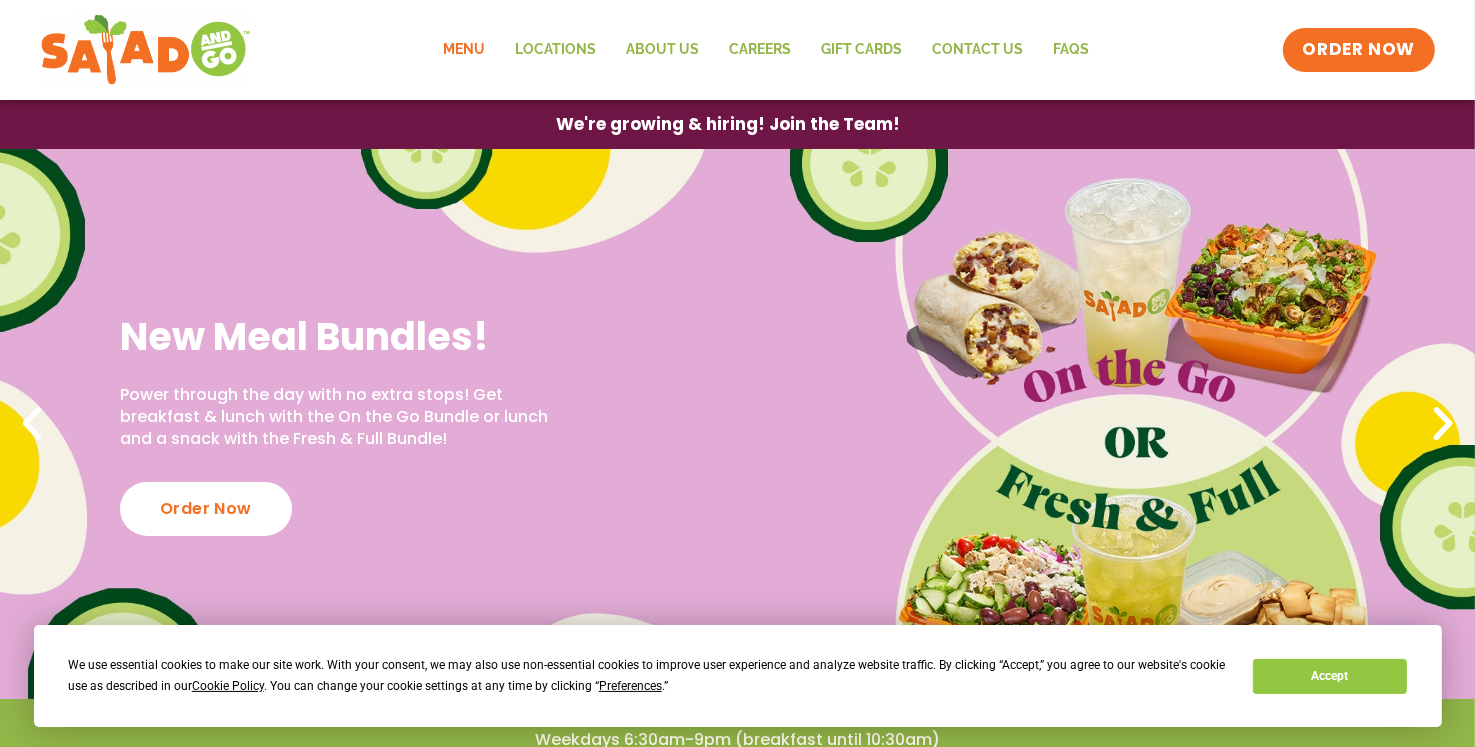 click on "Menu" 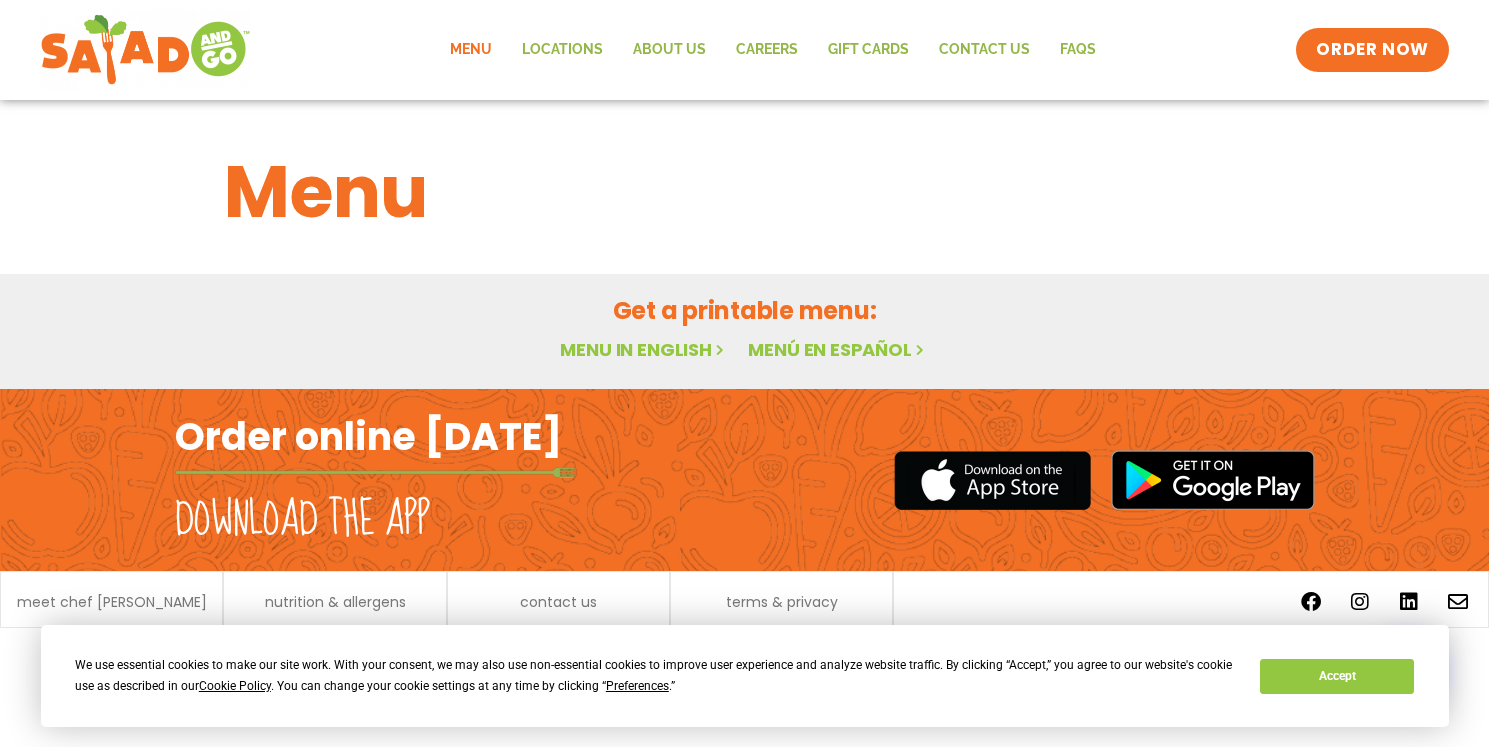 scroll, scrollTop: 0, scrollLeft: 0, axis: both 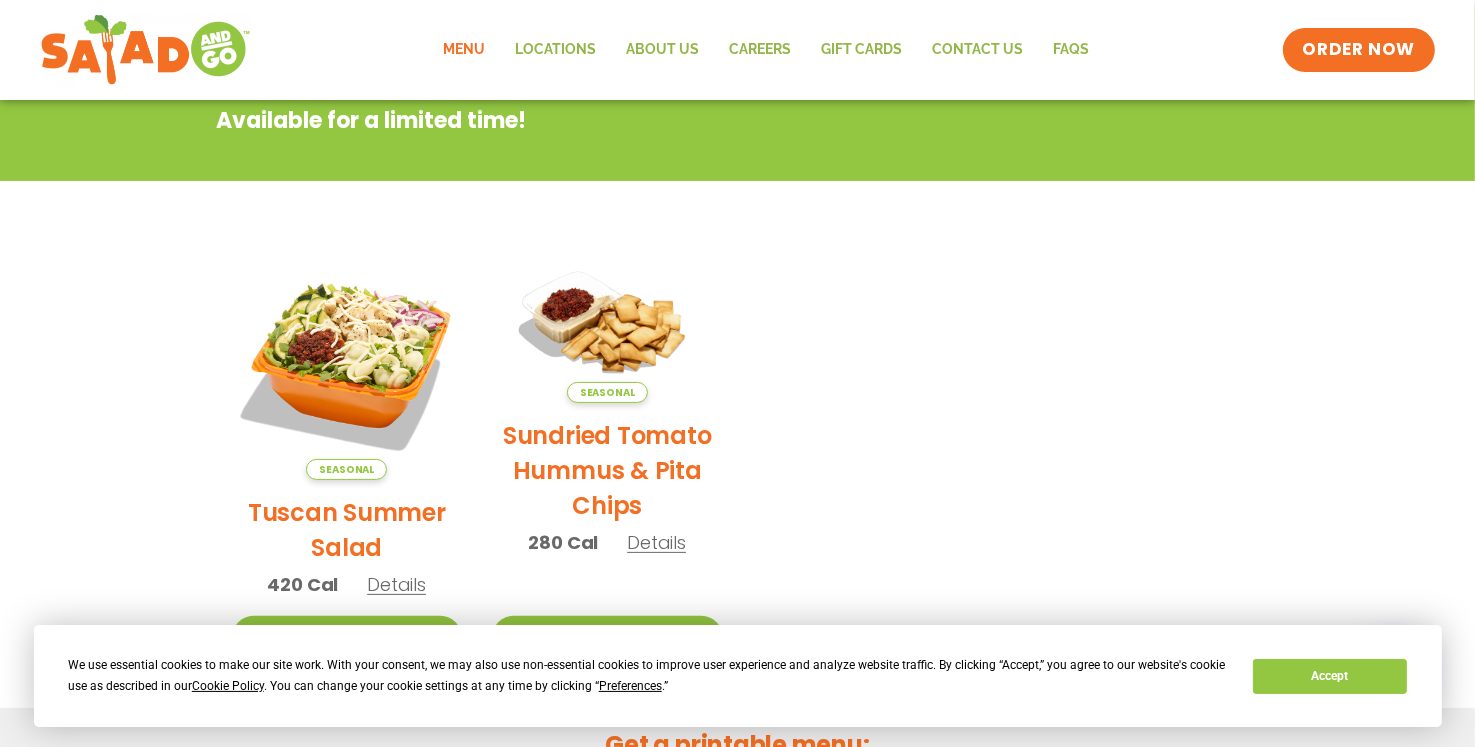 click on "Details" at bounding box center (396, 584) 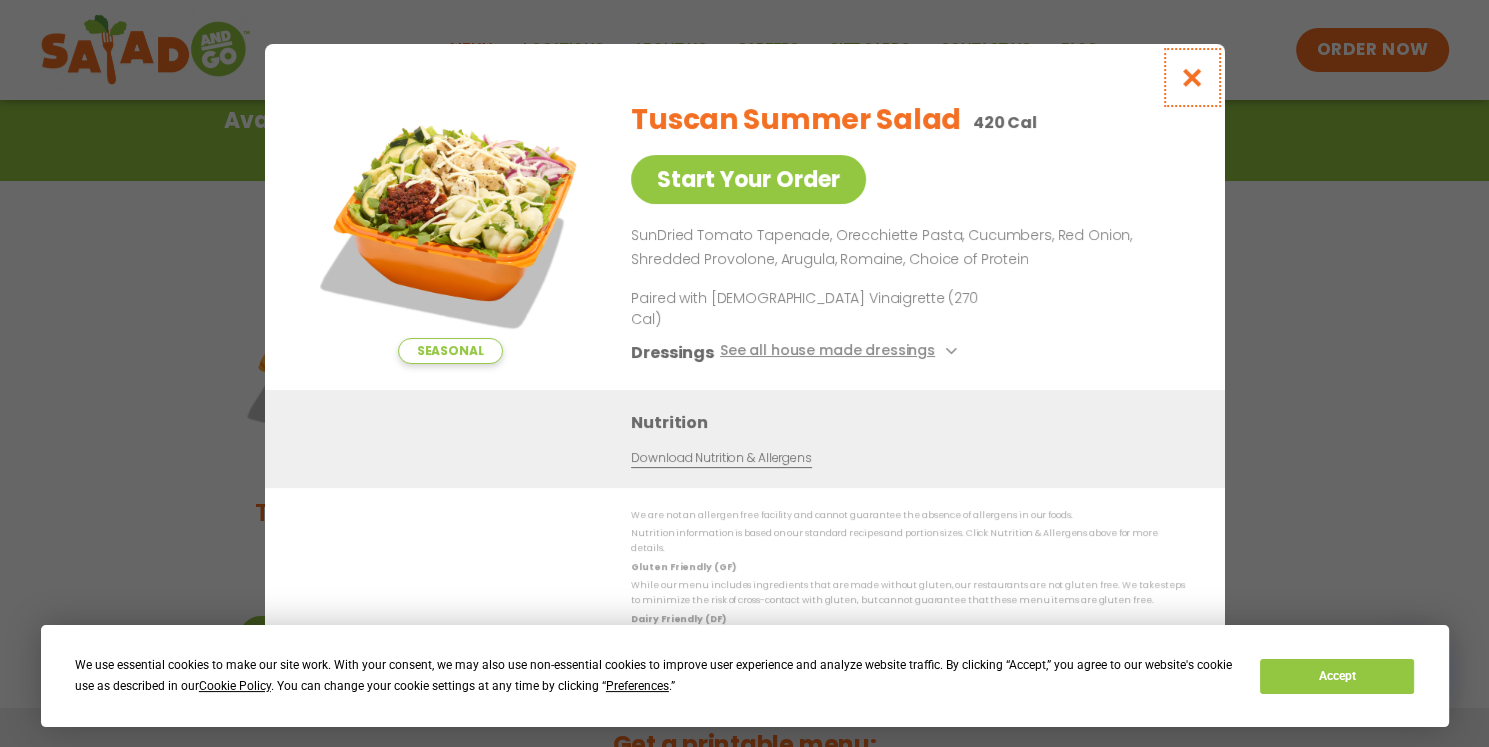 click at bounding box center (1191, 77) 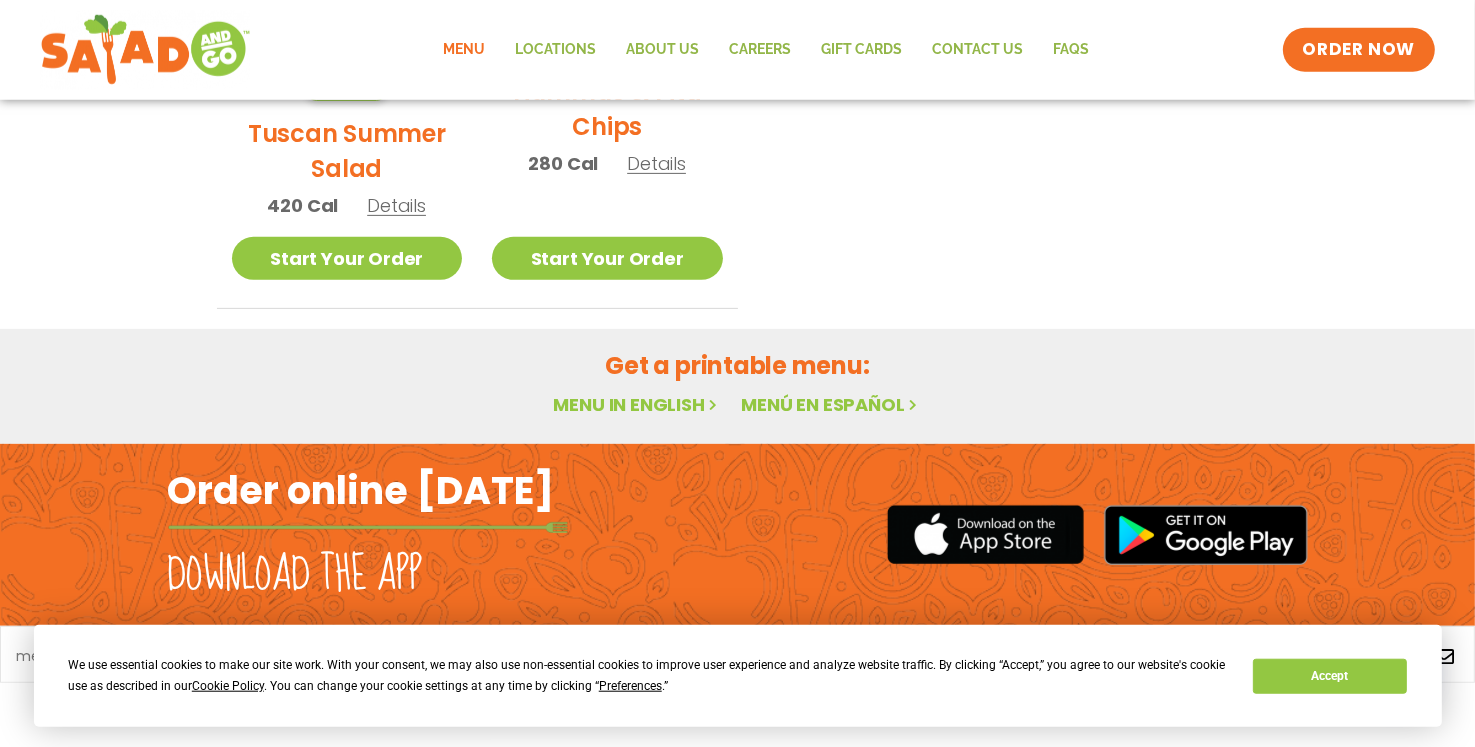scroll, scrollTop: 696, scrollLeft: 0, axis: vertical 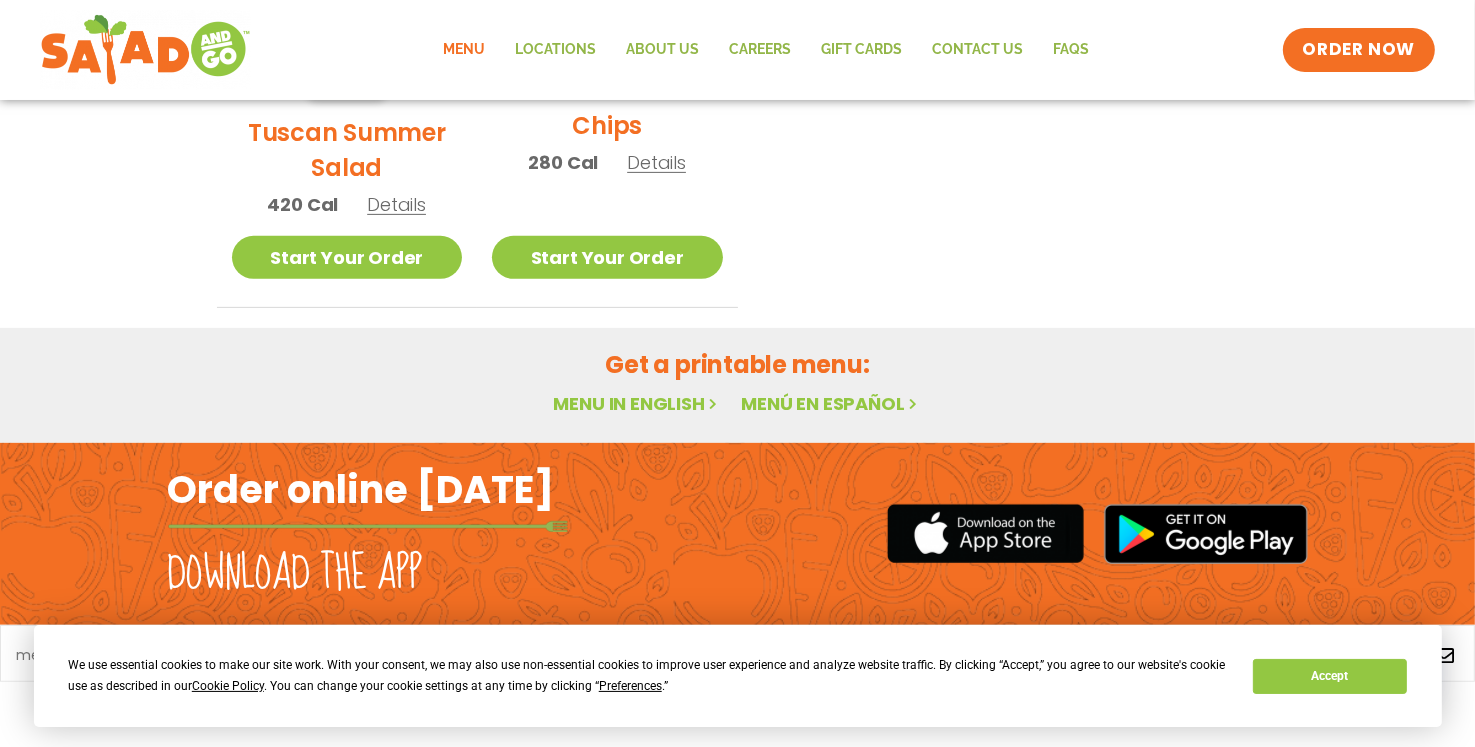 click on "Menu in English" at bounding box center [637, 403] 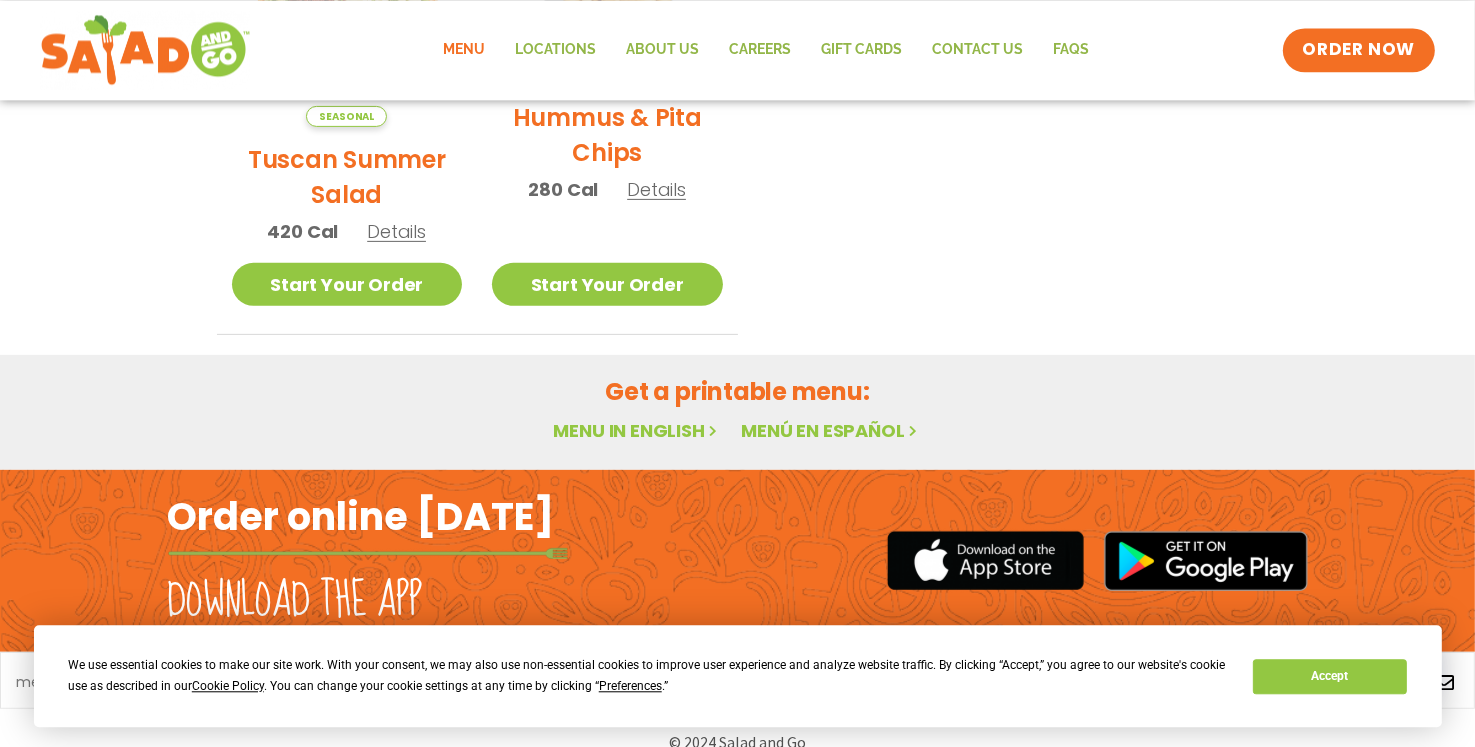 scroll, scrollTop: 696, scrollLeft: 0, axis: vertical 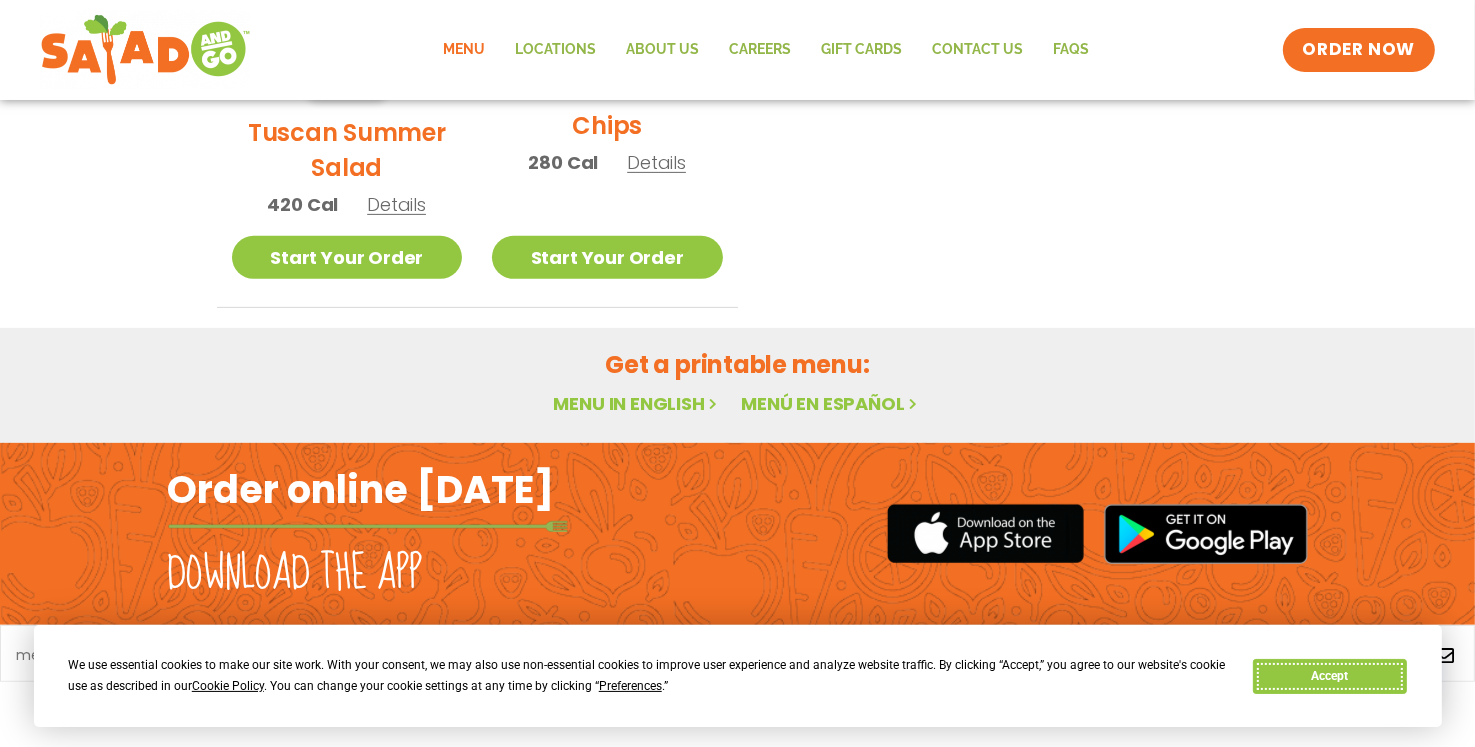 click on "Accept" at bounding box center (1330, 676) 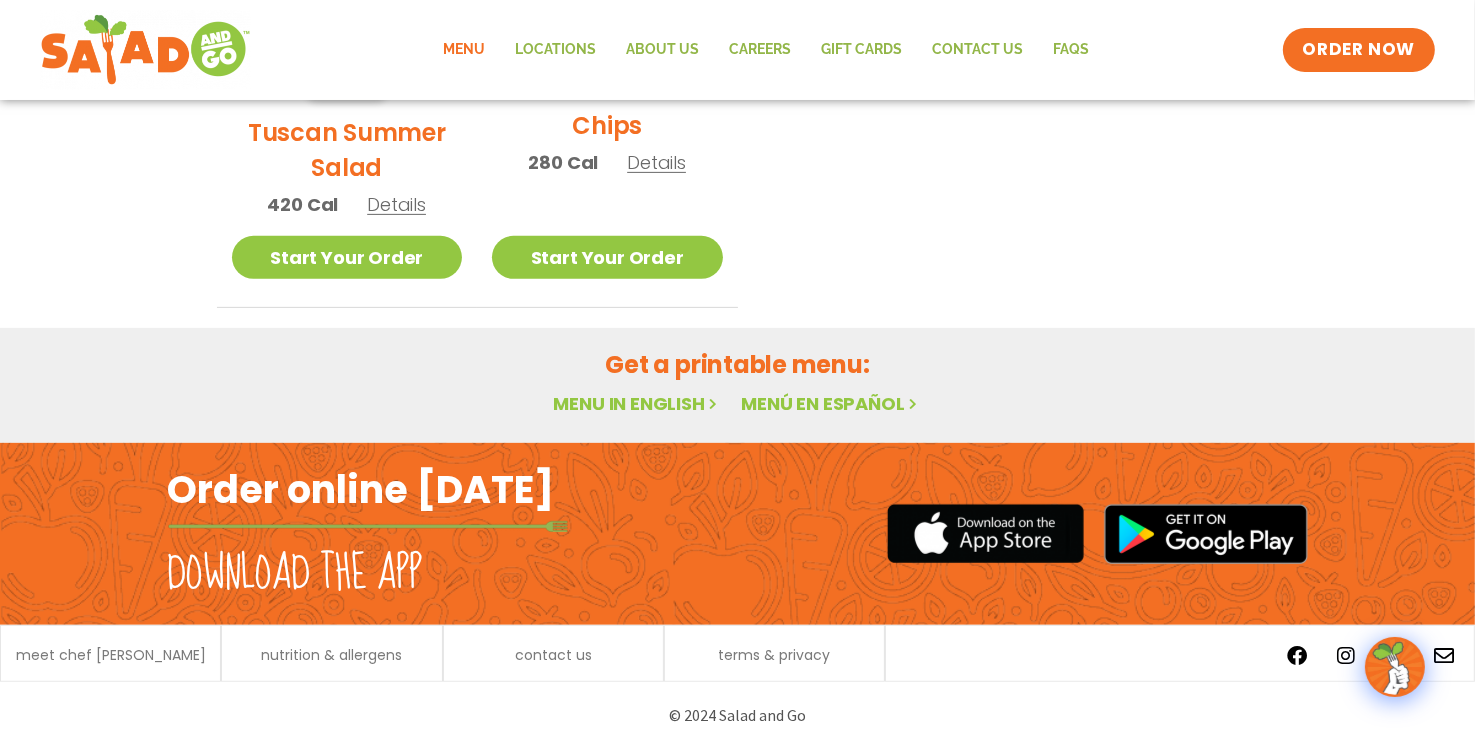 click on "Menu in English" at bounding box center [637, 403] 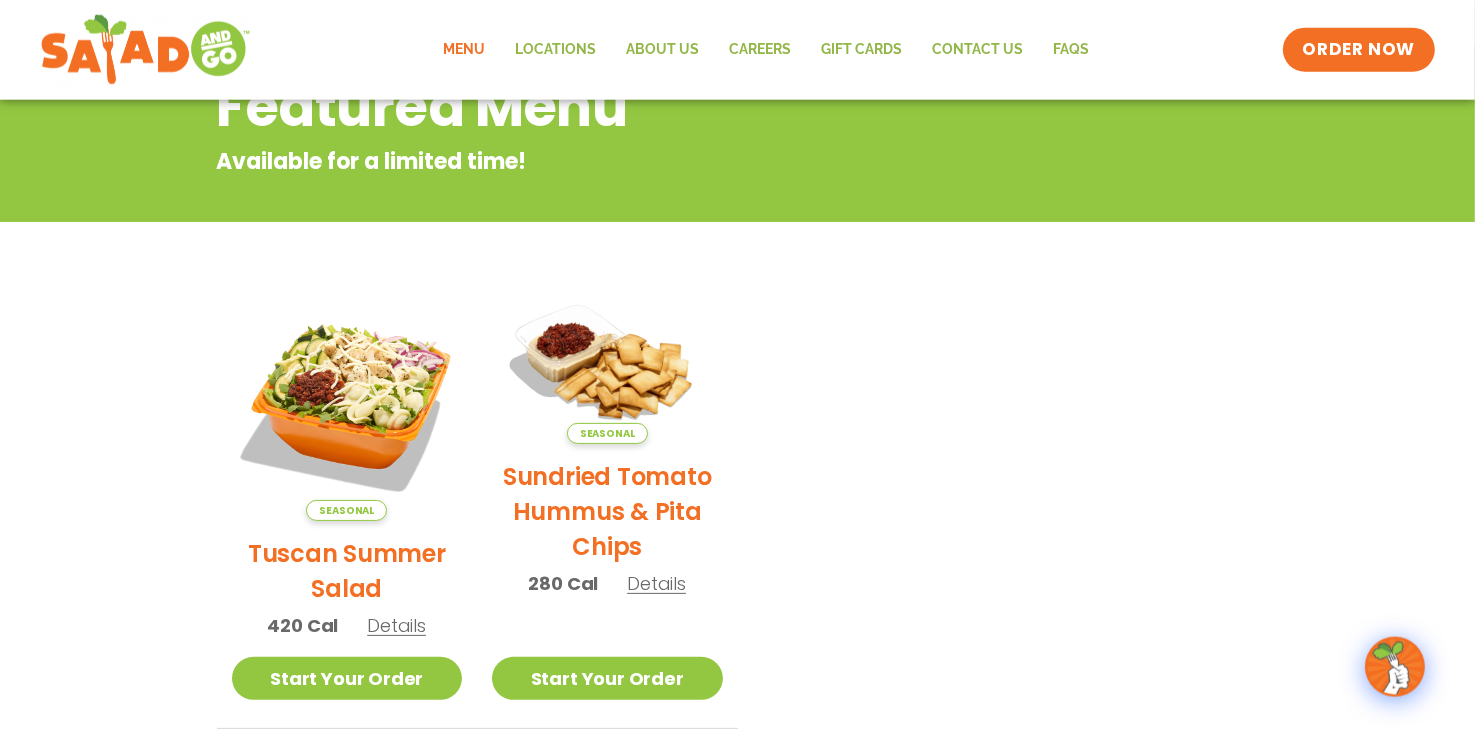 scroll, scrollTop: 274, scrollLeft: 0, axis: vertical 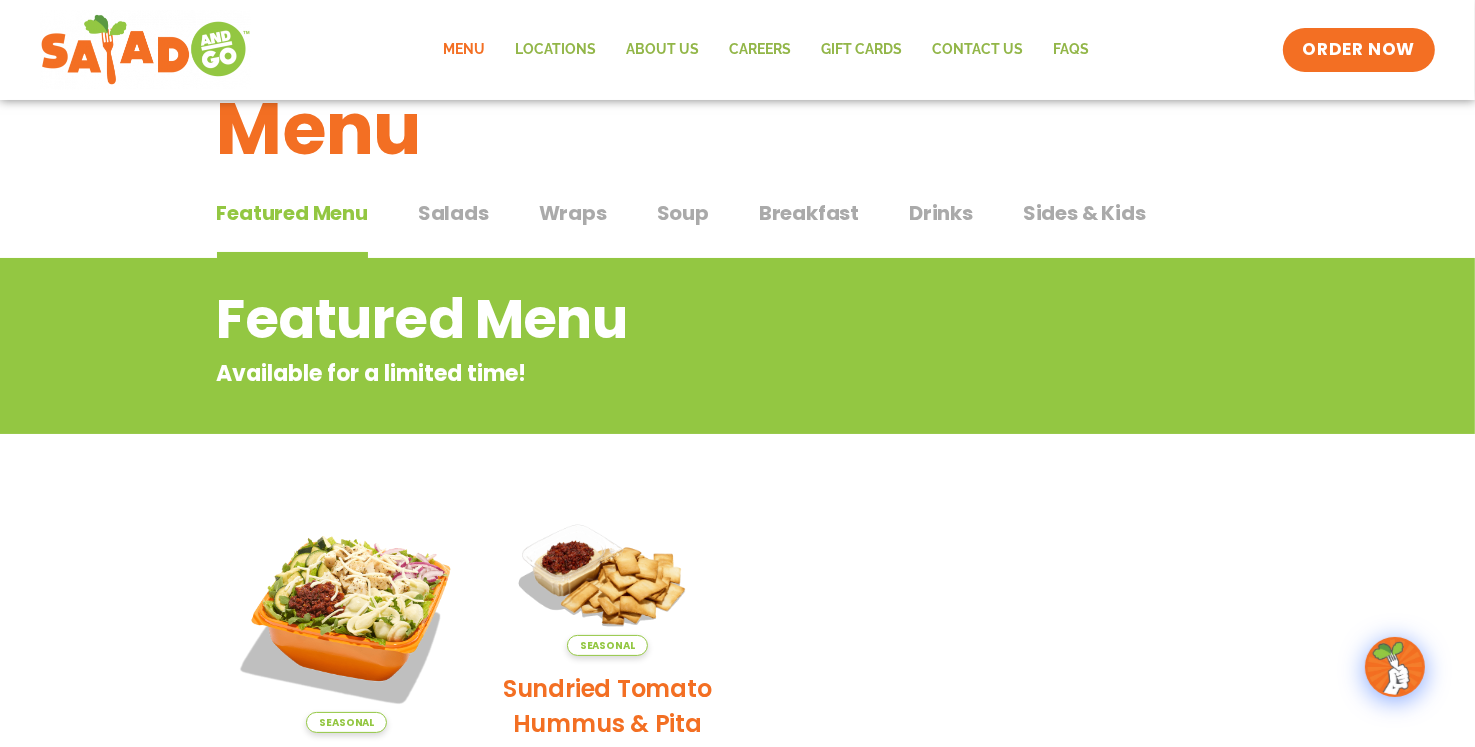 click on "Salads" at bounding box center [453, 213] 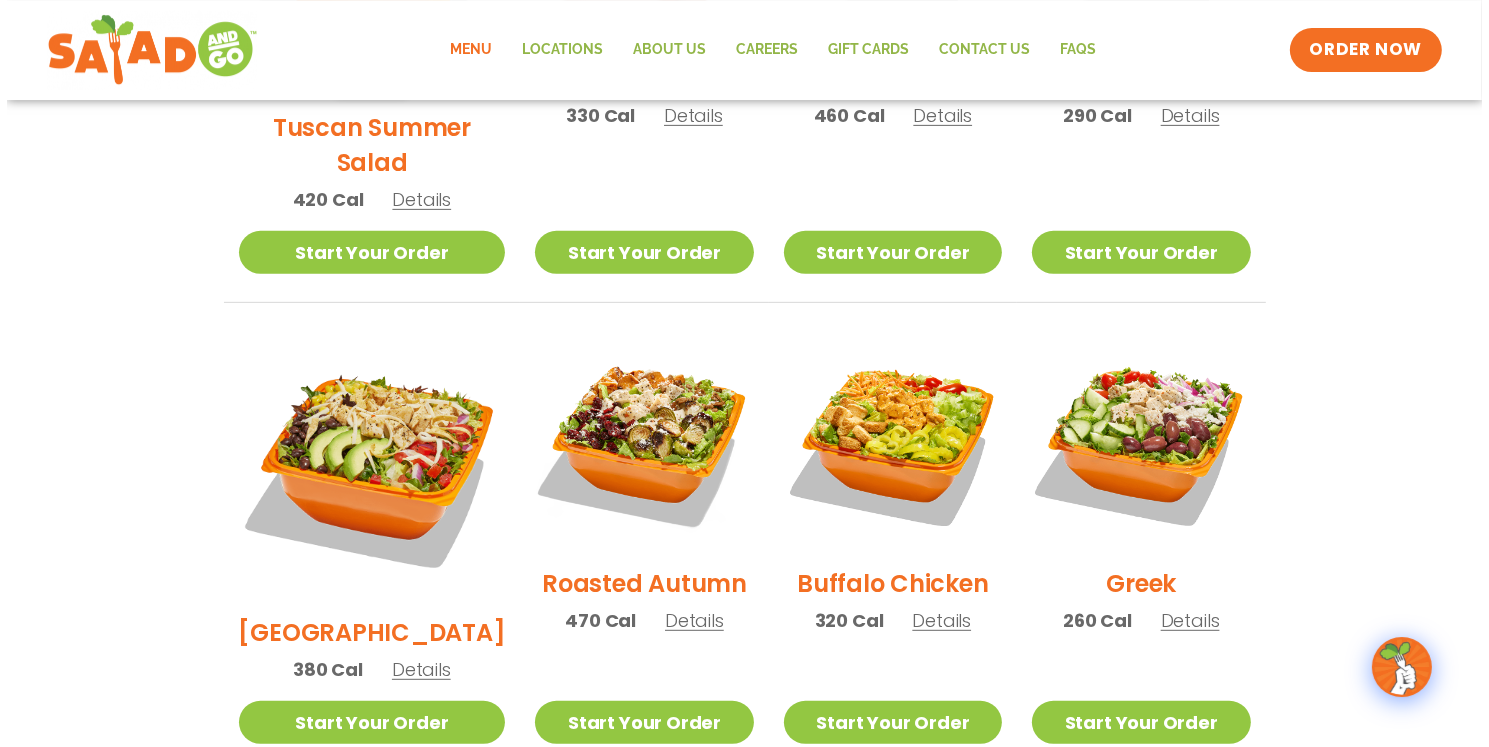 scroll, scrollTop: 908, scrollLeft: 0, axis: vertical 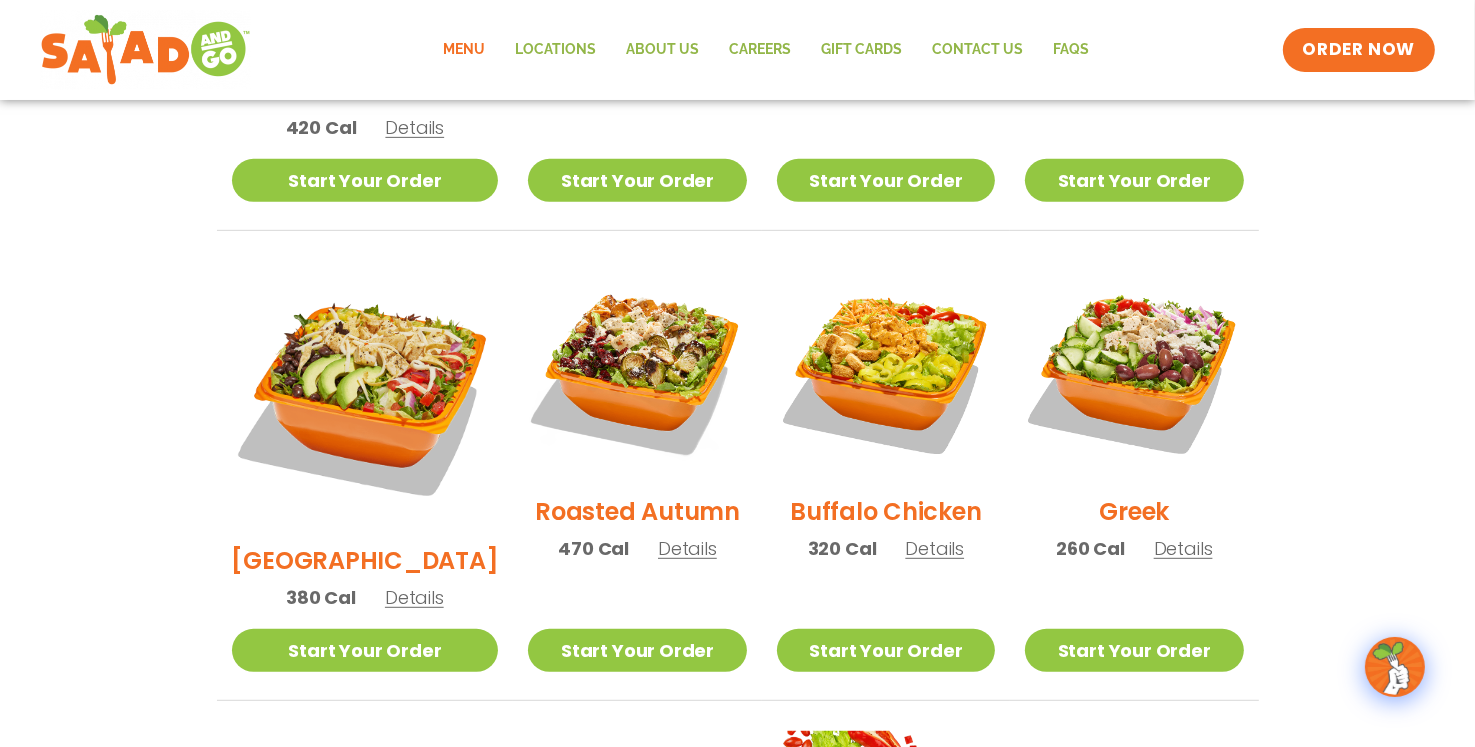 click on "Greek" at bounding box center (1134, 511) 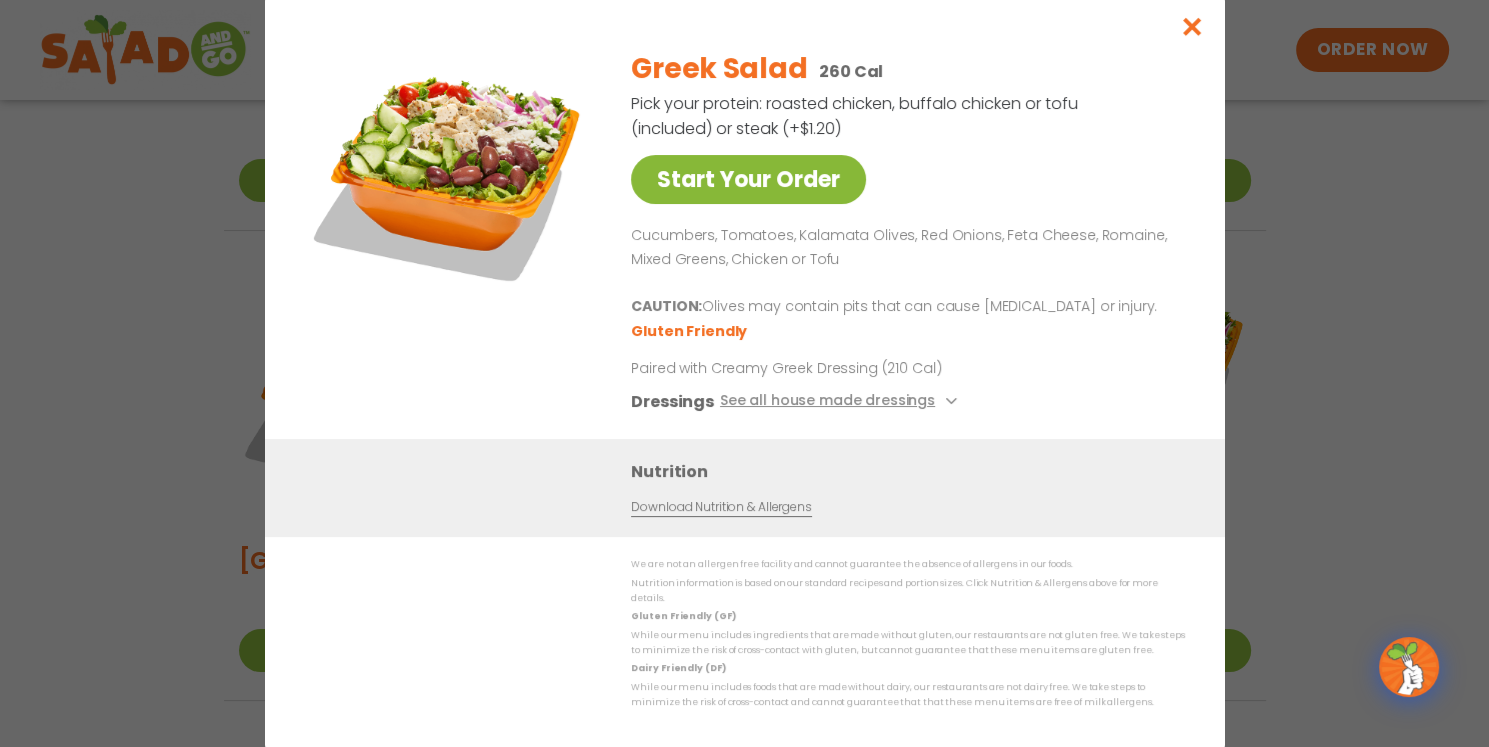 click on "Start Your Order" at bounding box center (748, 179) 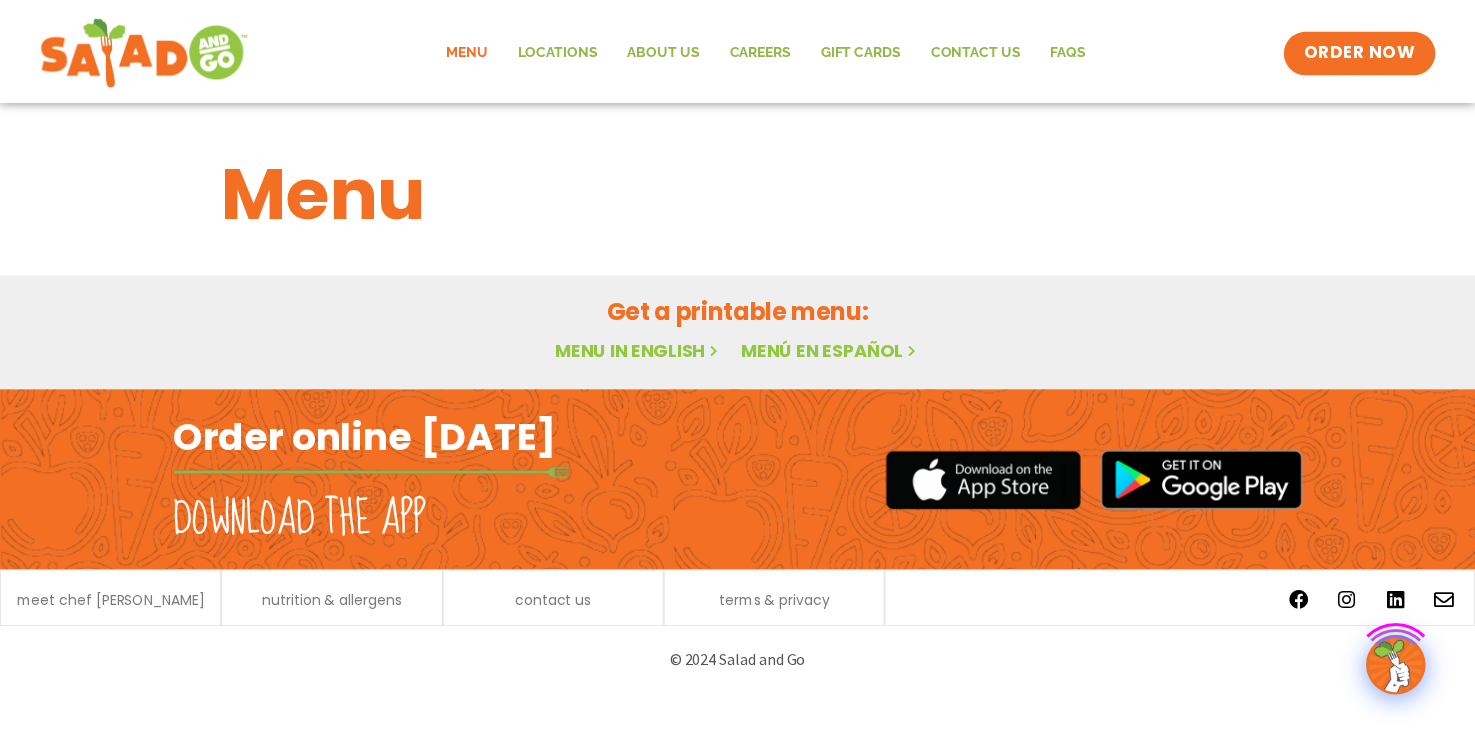 scroll, scrollTop: 0, scrollLeft: 0, axis: both 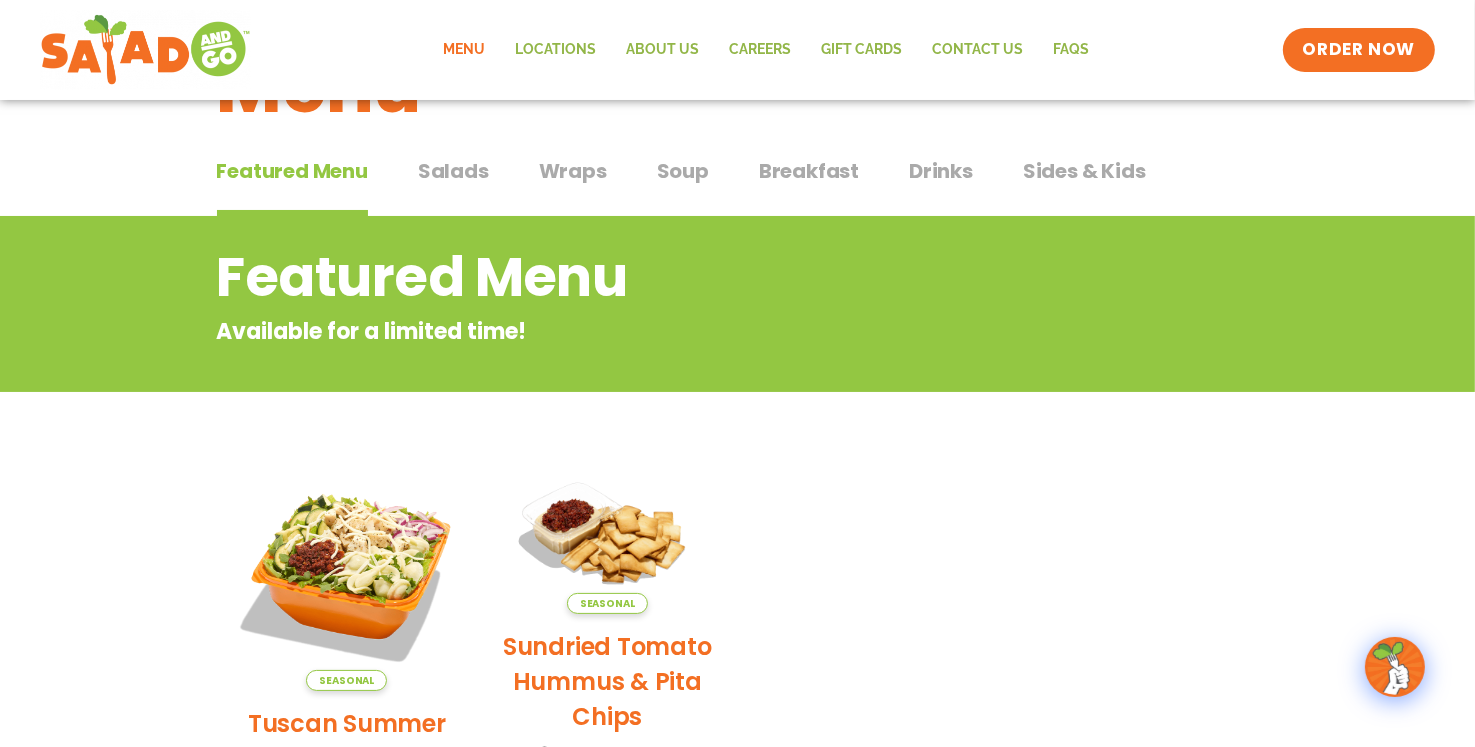 click on "Salads" at bounding box center [453, 171] 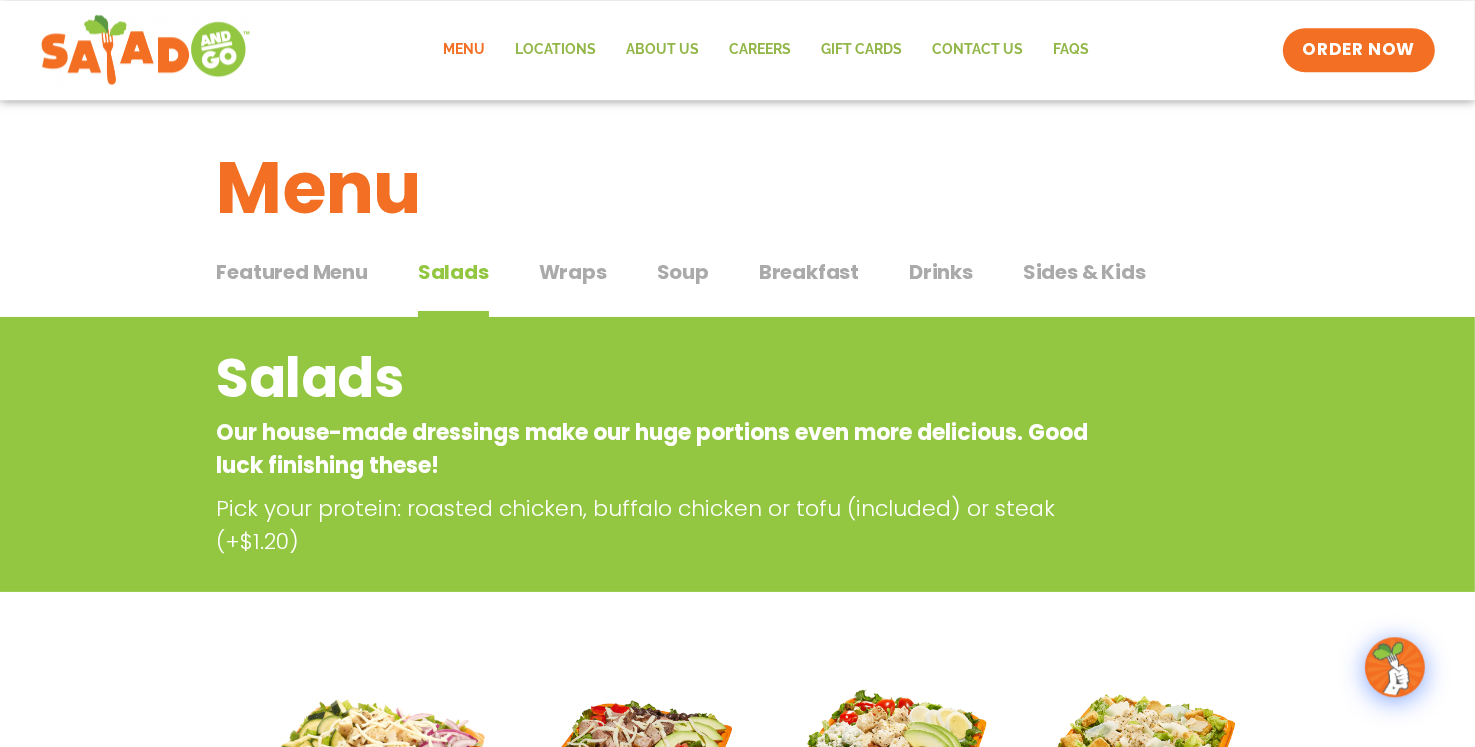 scroll, scrollTop: 0, scrollLeft: 0, axis: both 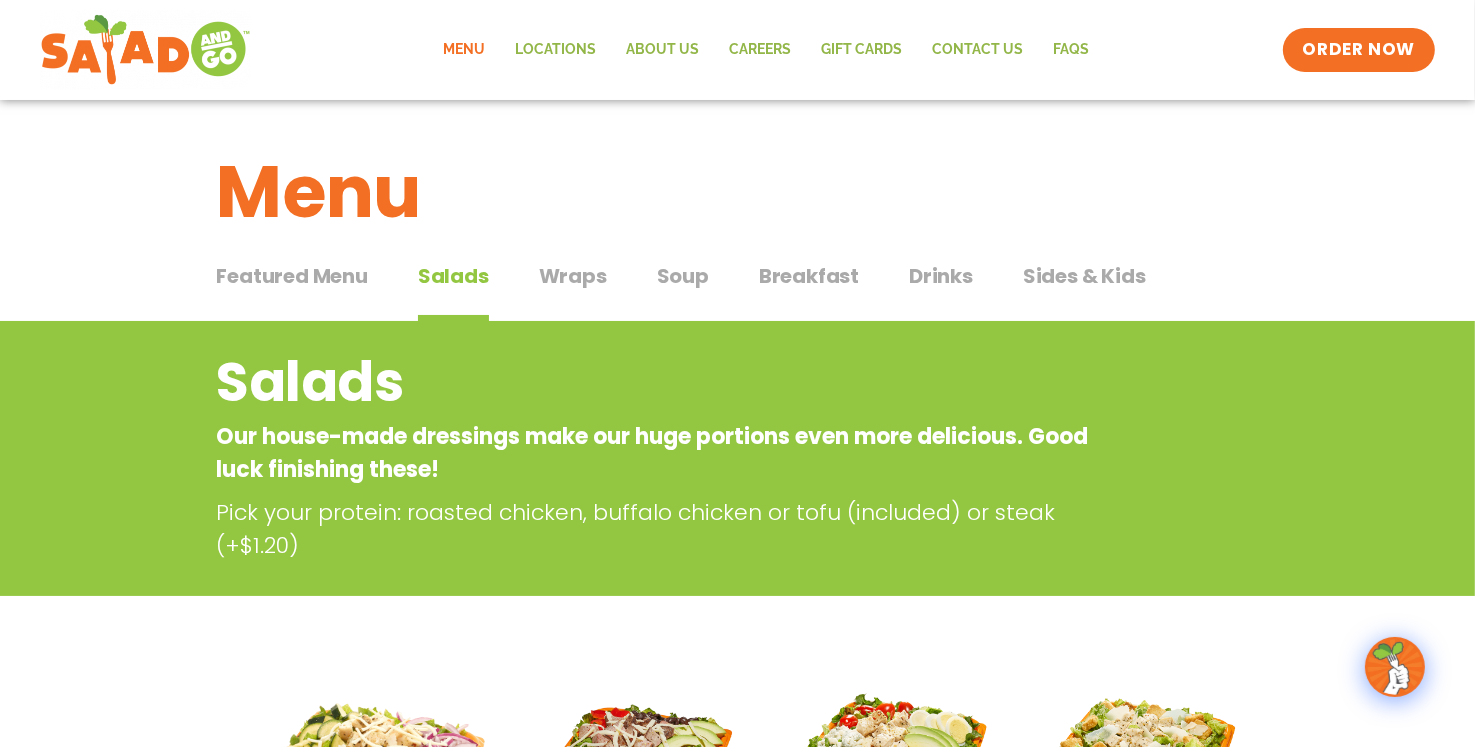 click on "Breakfast" at bounding box center [809, 276] 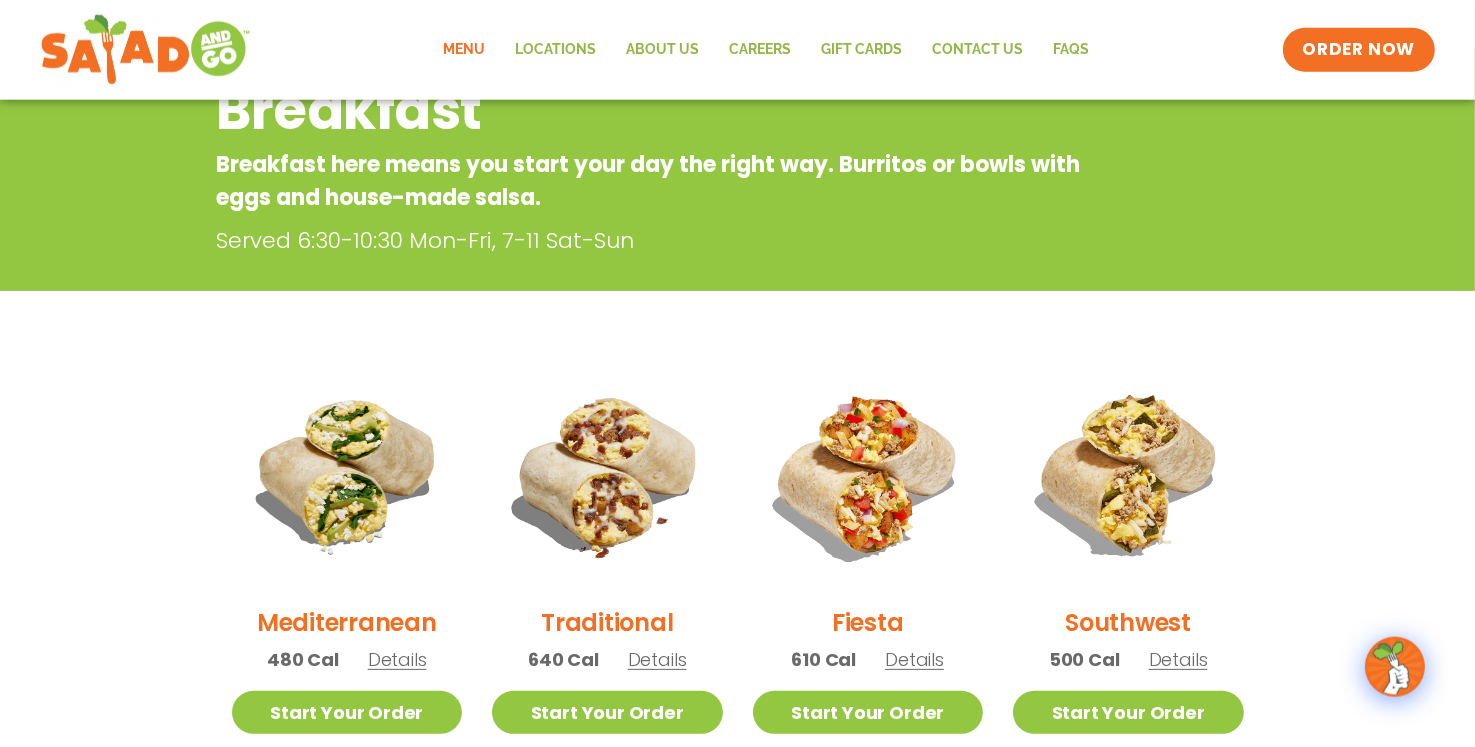 scroll, scrollTop: 316, scrollLeft: 0, axis: vertical 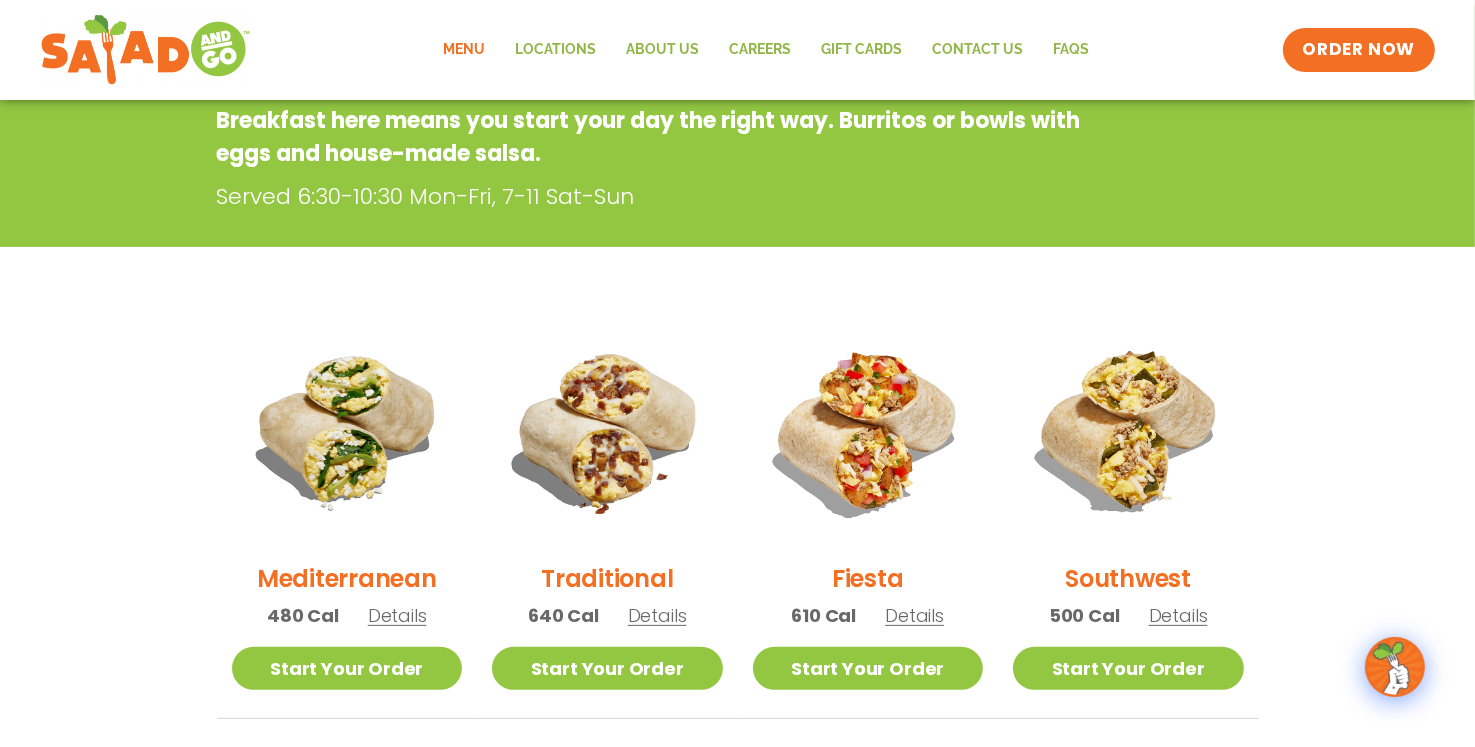 click on "Southwest" at bounding box center [1128, 578] 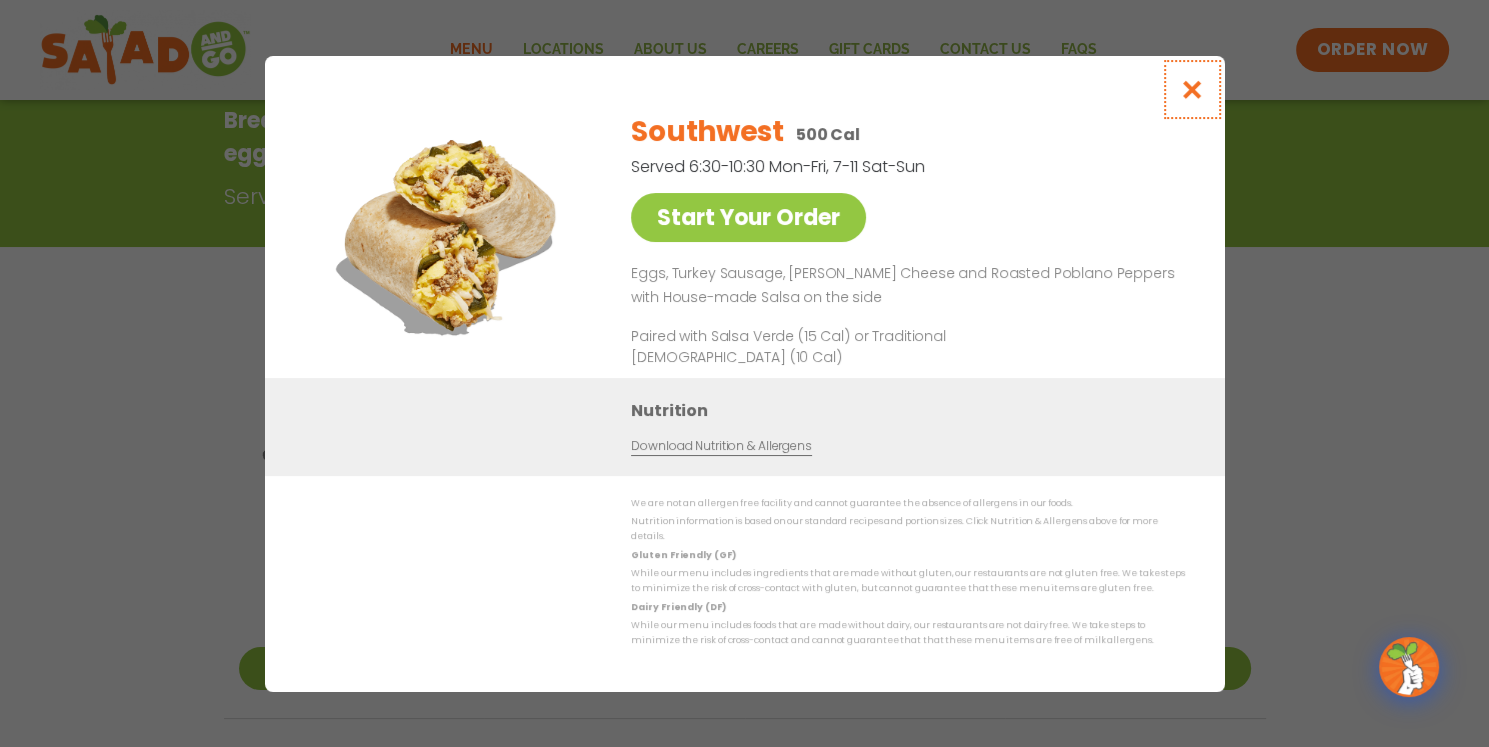 click at bounding box center (1191, 89) 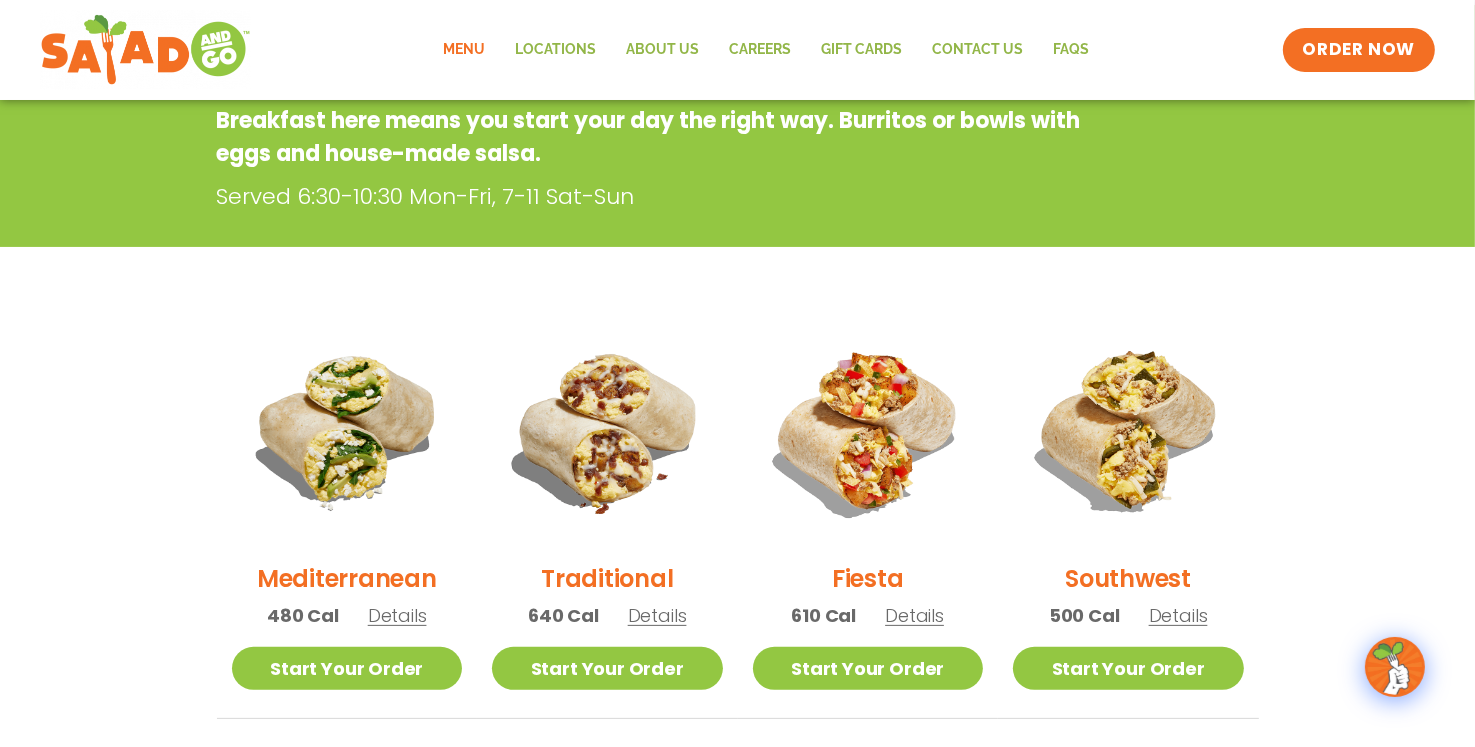 scroll, scrollTop: 422, scrollLeft: 0, axis: vertical 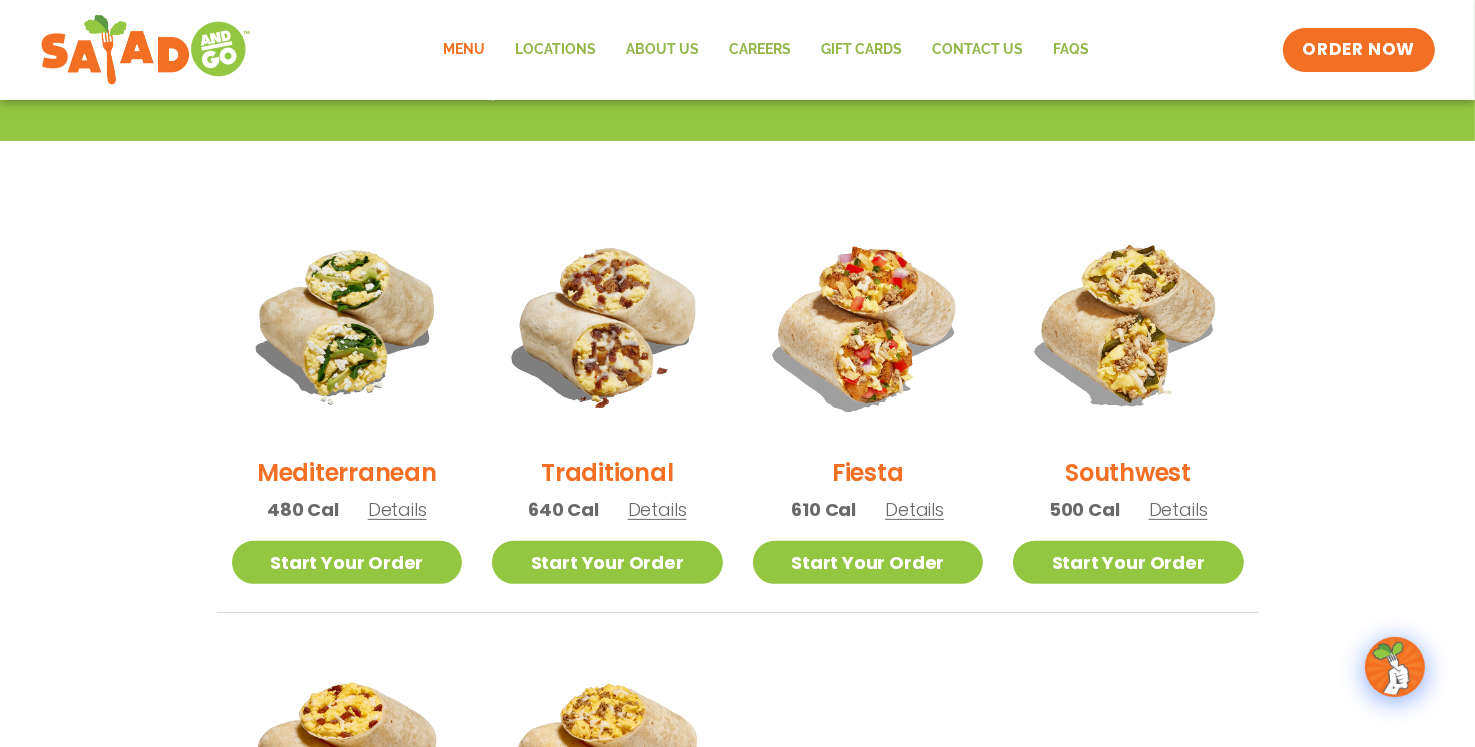 click on "Fiesta" at bounding box center (868, 472) 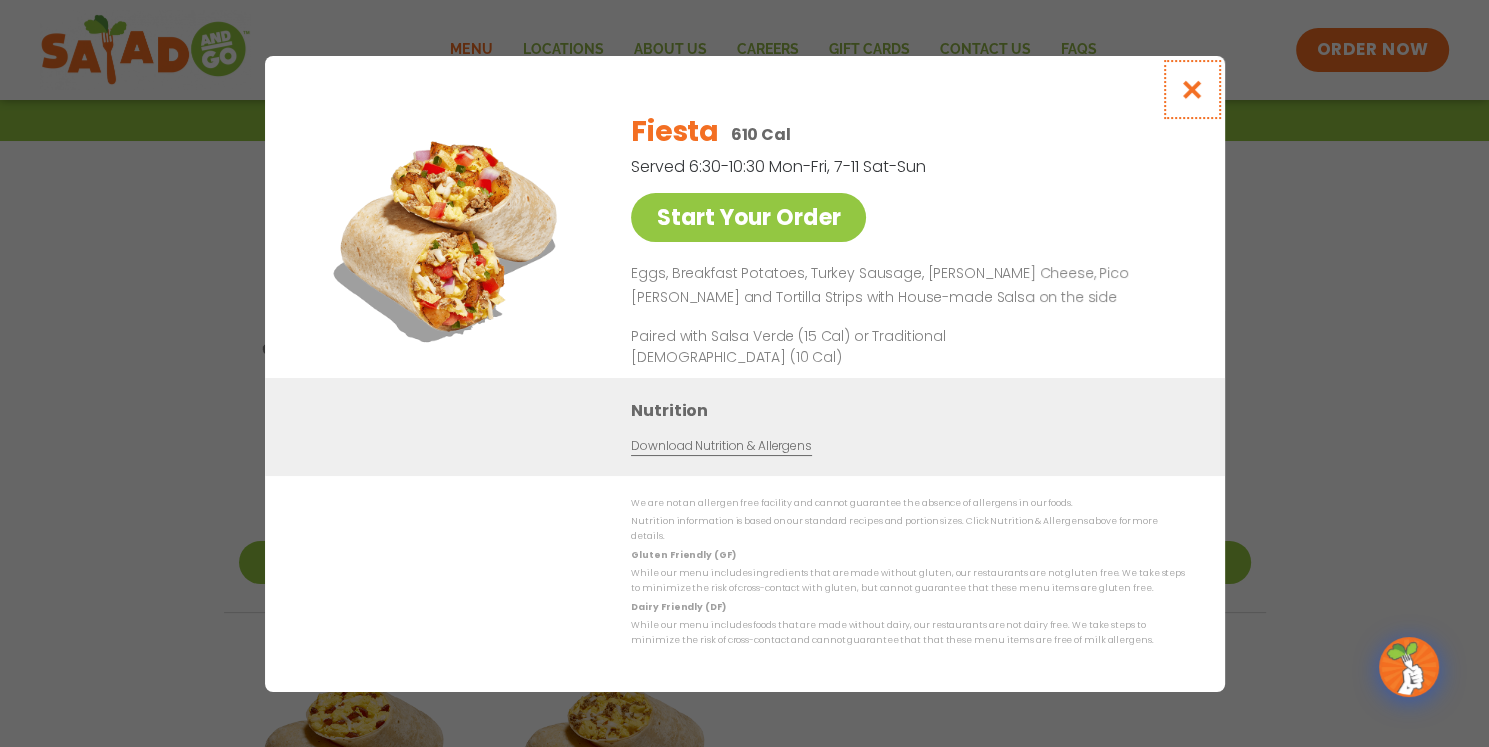 click at bounding box center [1191, 89] 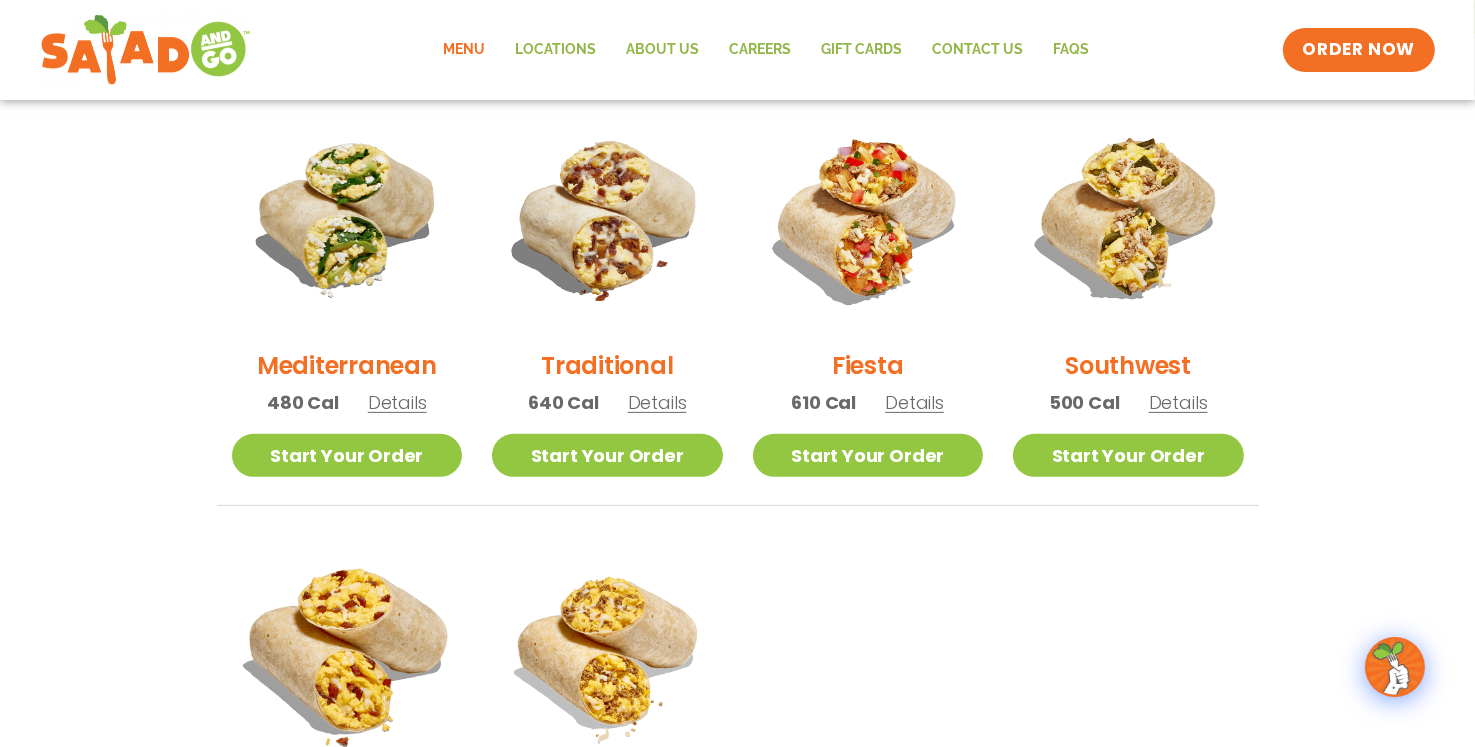 scroll, scrollTop: 528, scrollLeft: 0, axis: vertical 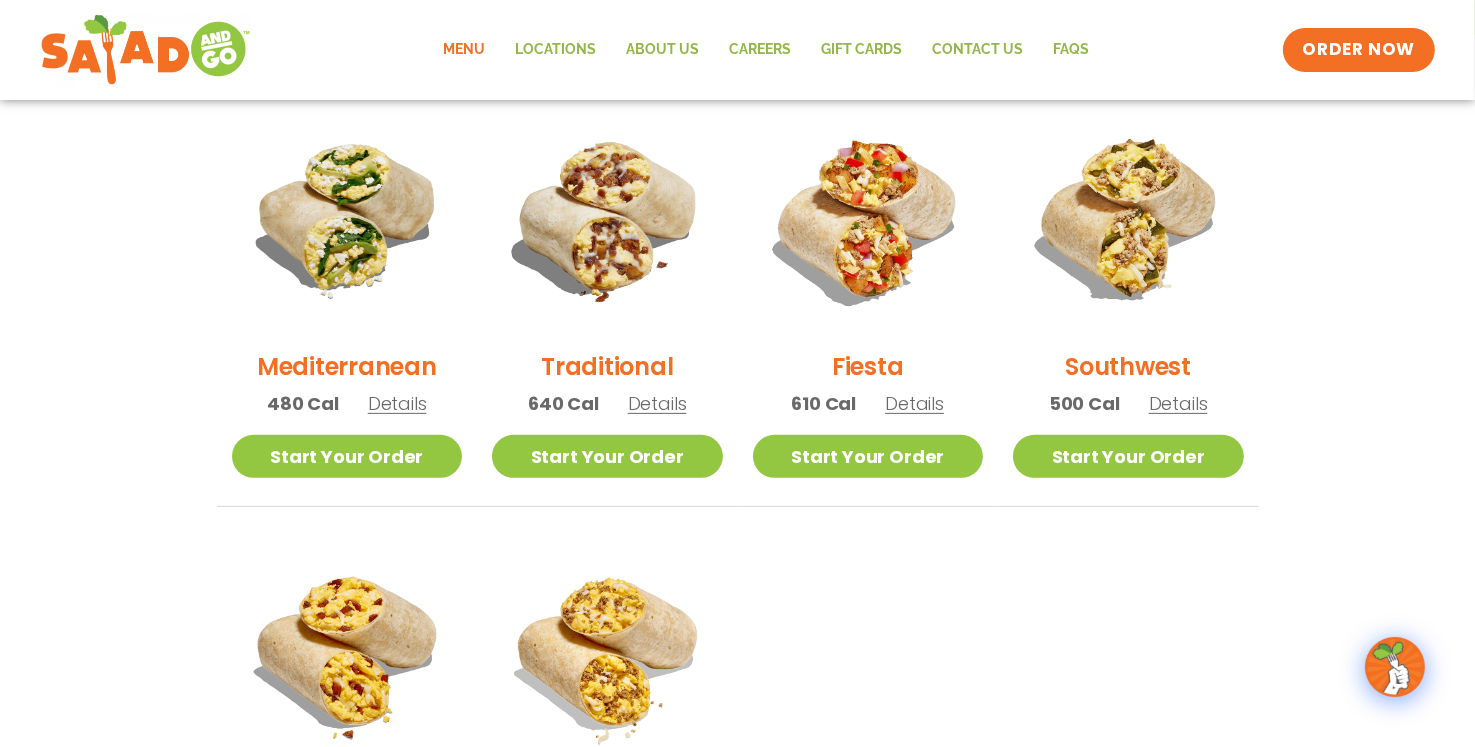 click on "Mediterranean" at bounding box center [347, 366] 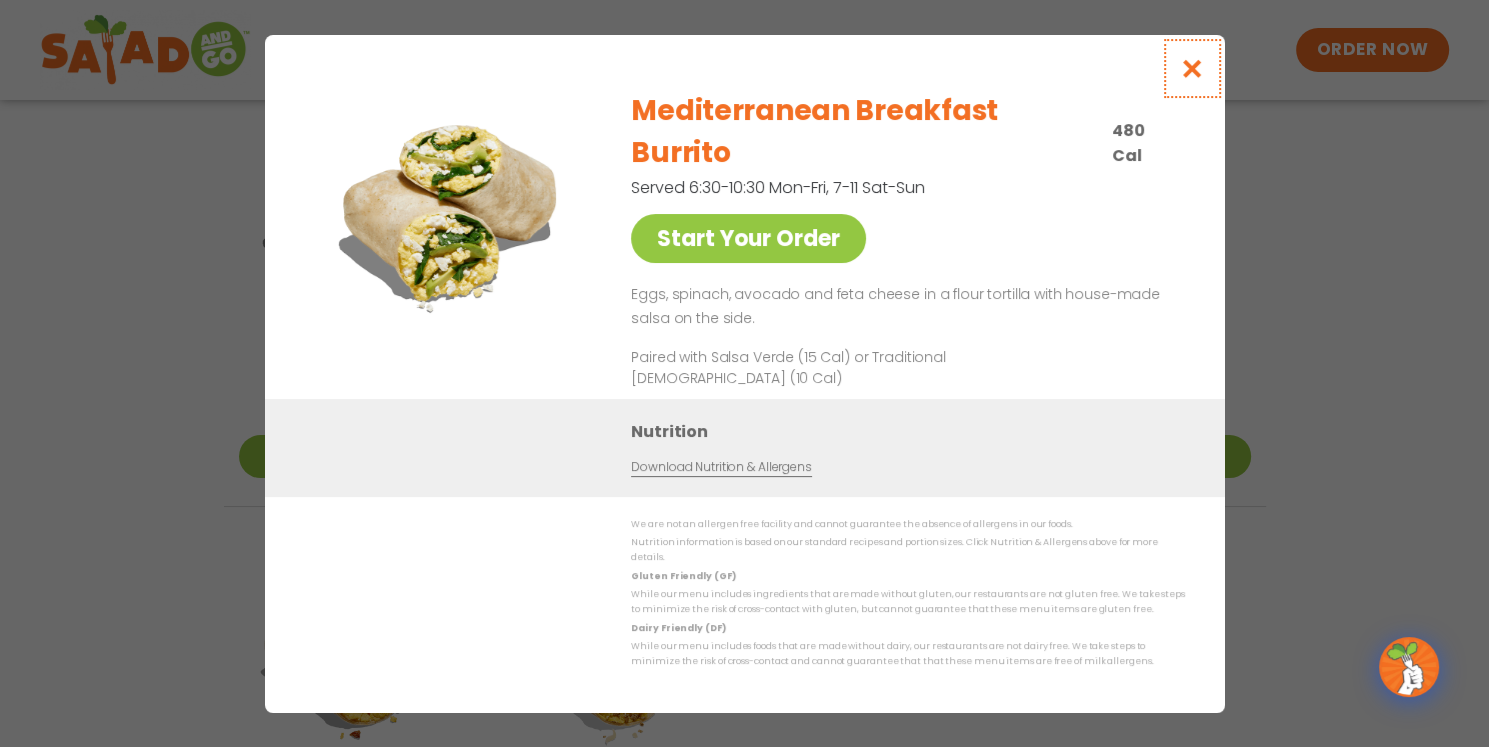 click at bounding box center [1191, 68] 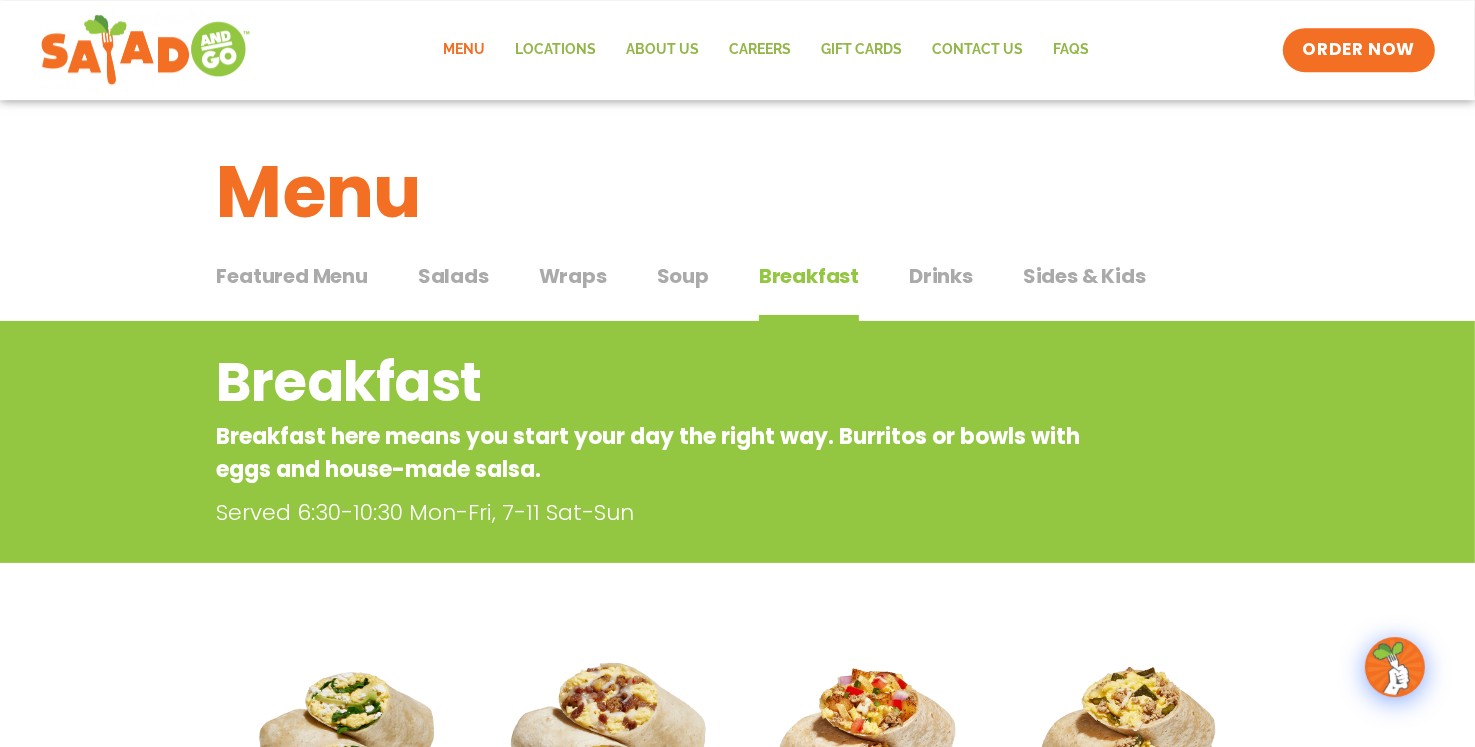 scroll, scrollTop: 0, scrollLeft: 0, axis: both 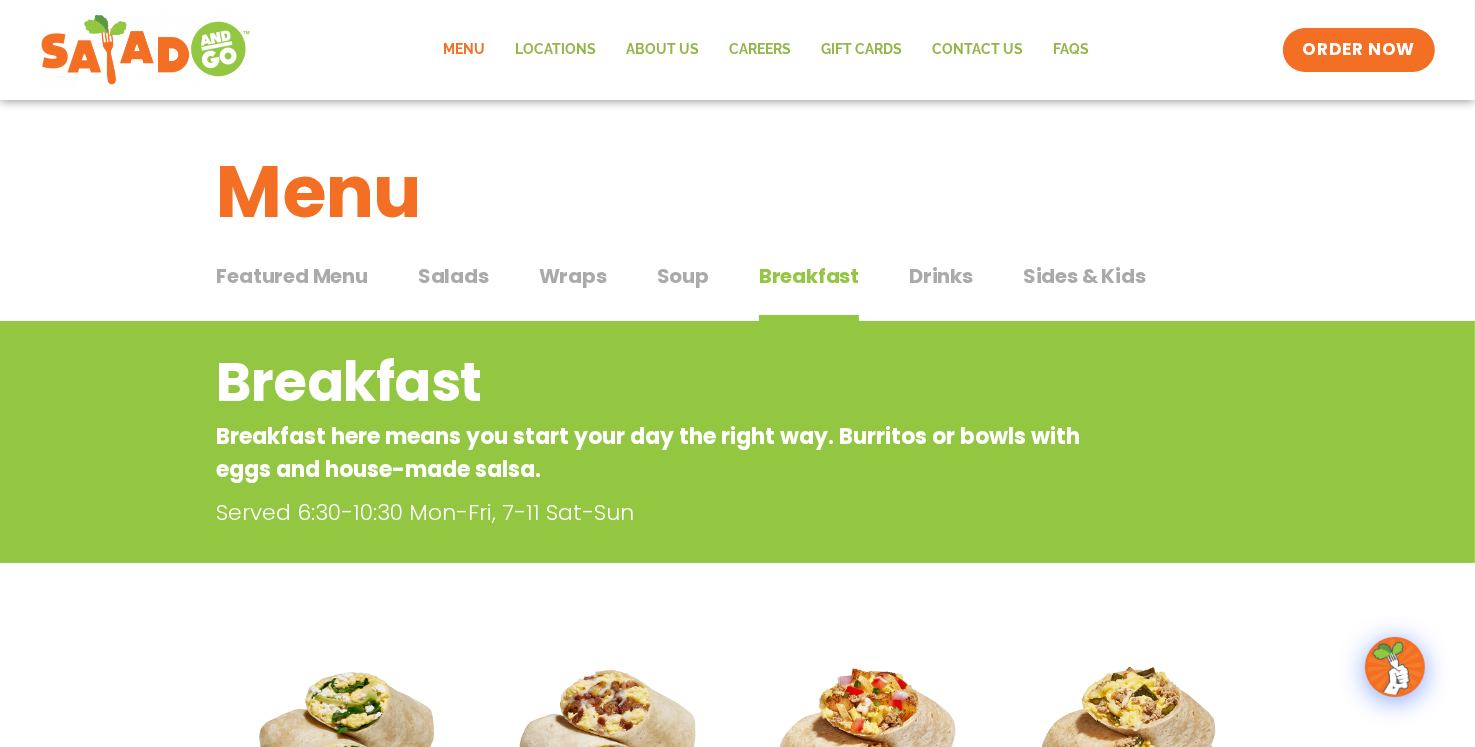 click on "Drinks" at bounding box center (941, 276) 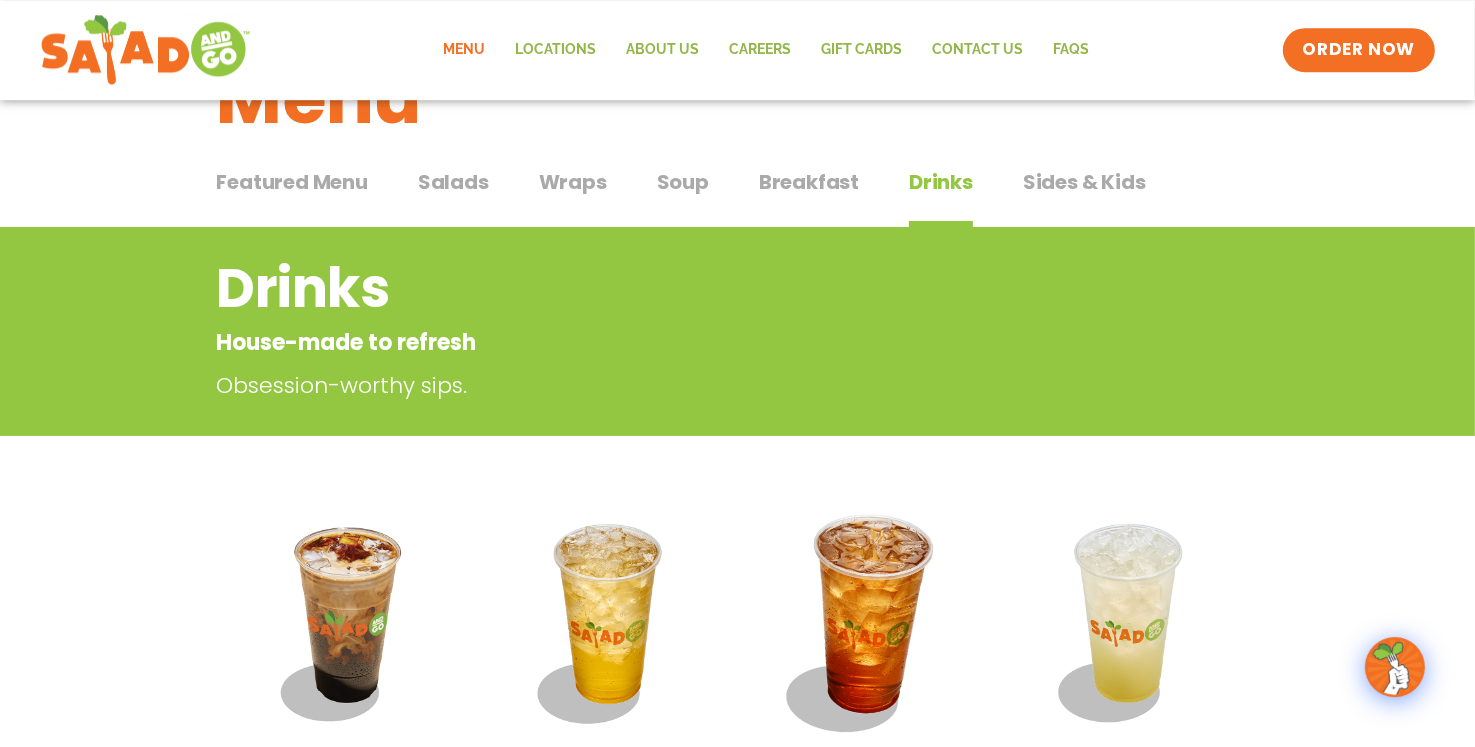 scroll, scrollTop: 0, scrollLeft: 0, axis: both 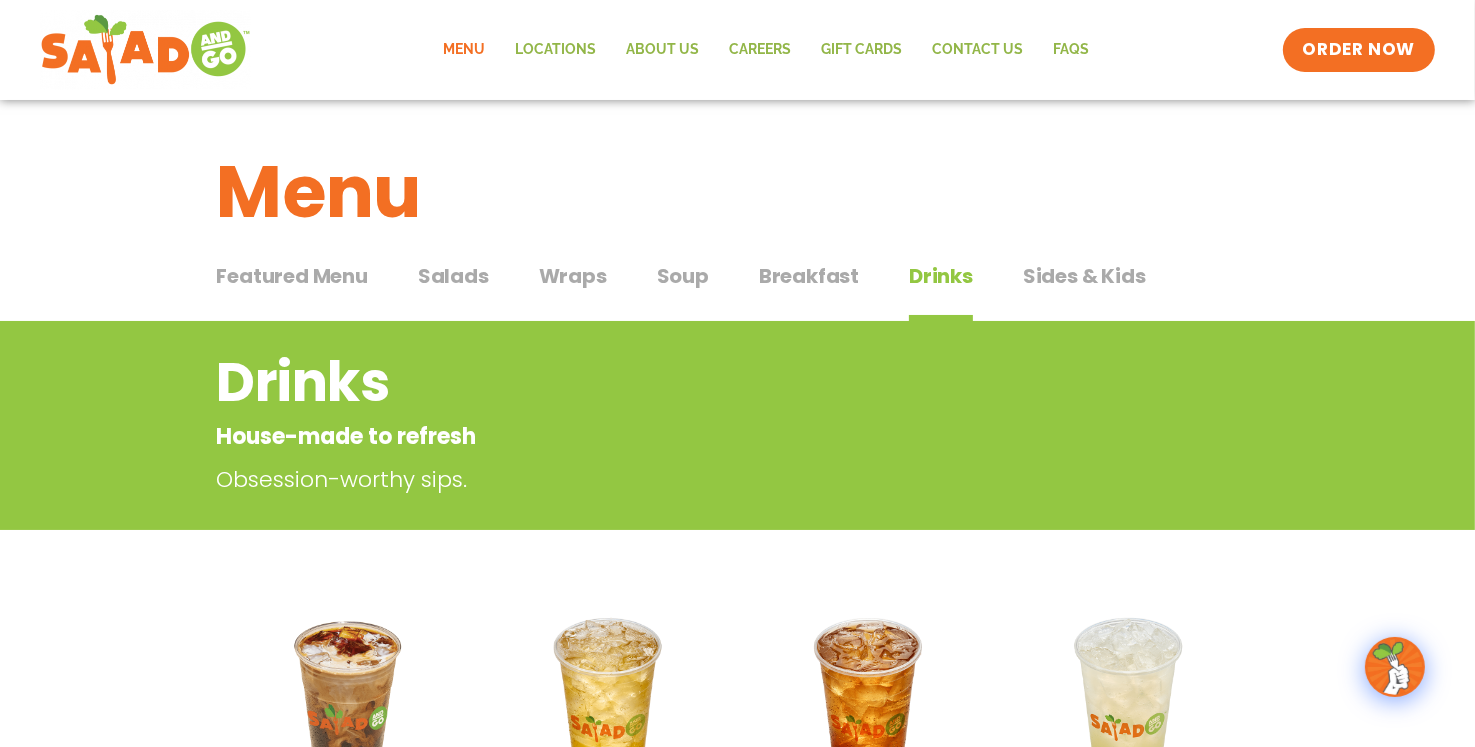 click on "Sides & Kids" at bounding box center (1084, 276) 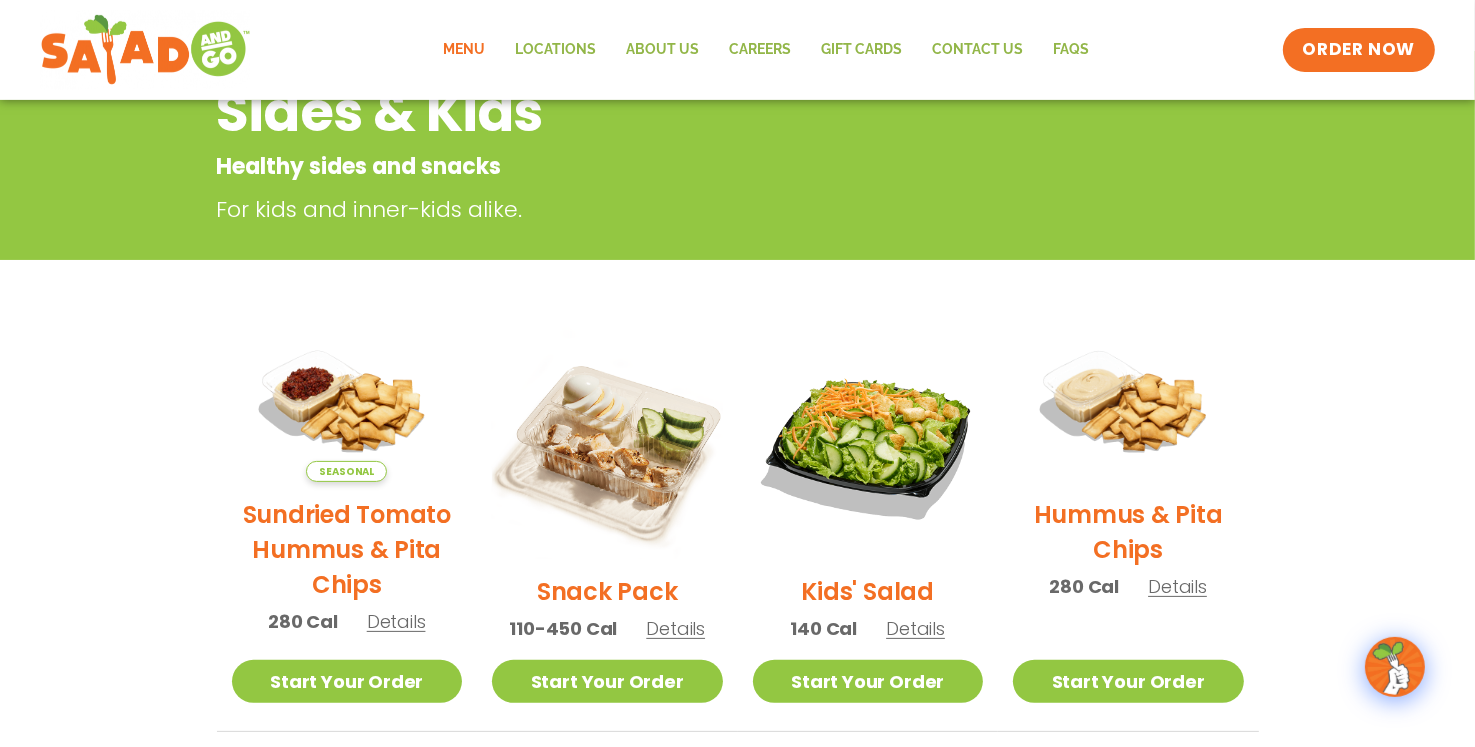 scroll, scrollTop: 316, scrollLeft: 0, axis: vertical 